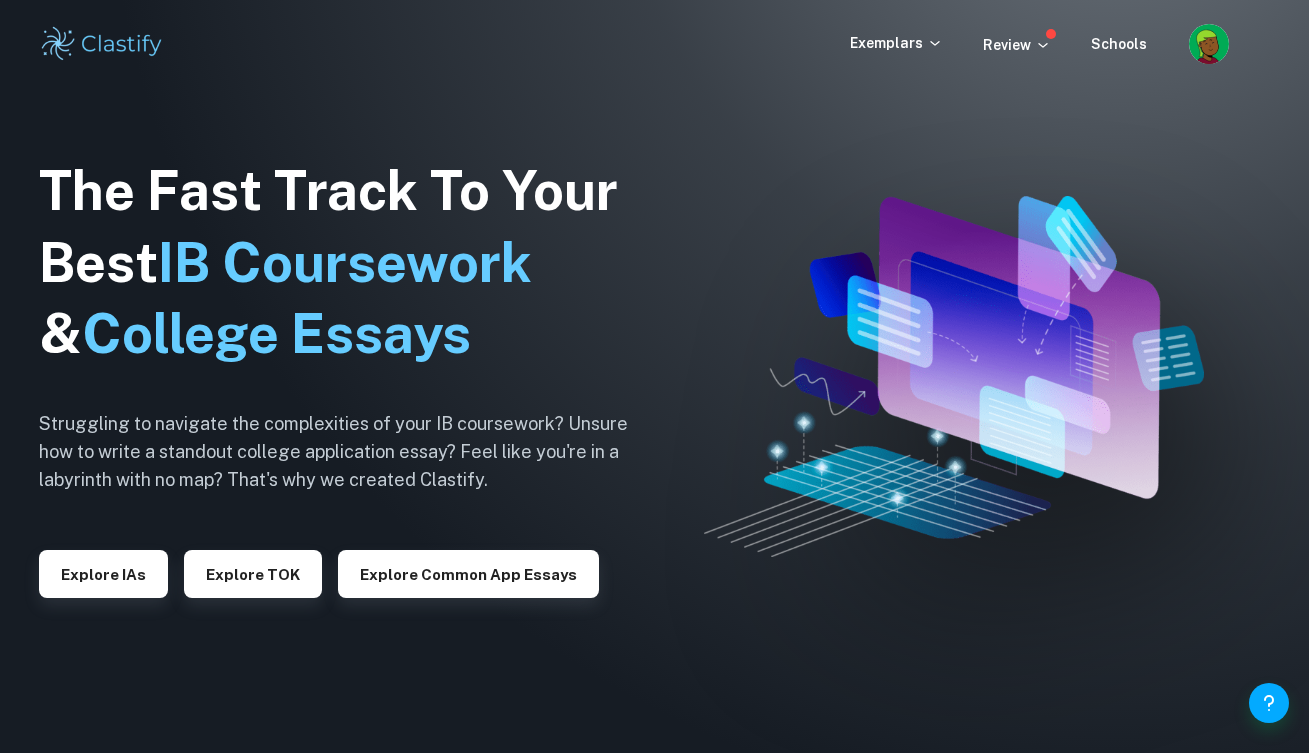 scroll, scrollTop: 0, scrollLeft: 0, axis: both 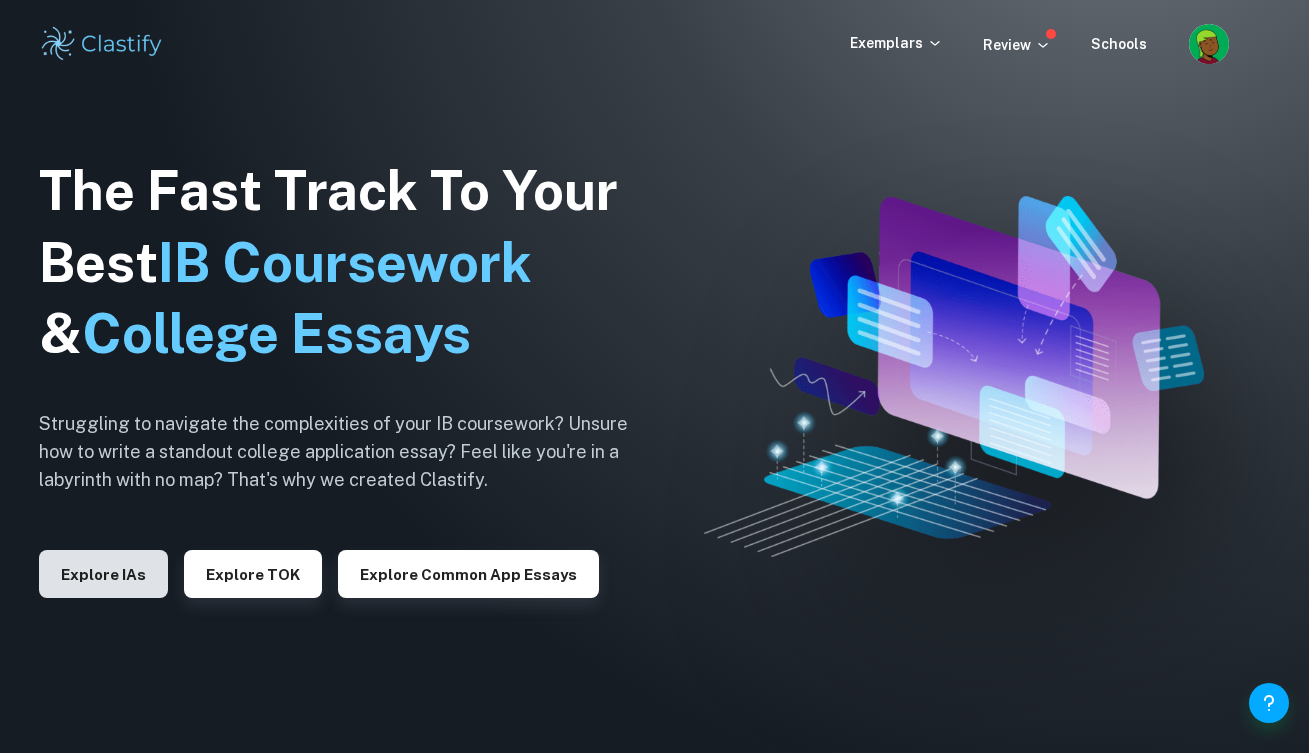 click on "Explore IAs" at bounding box center (103, 574) 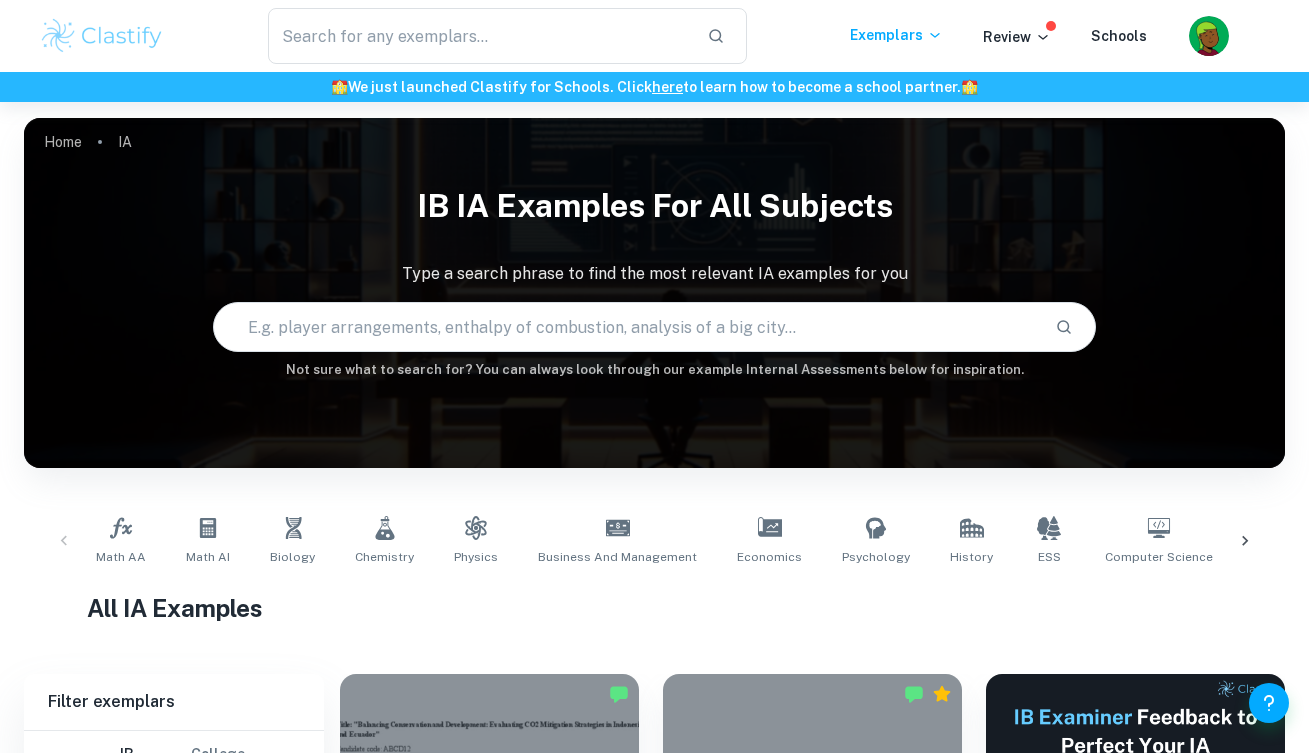 scroll, scrollTop: 388, scrollLeft: 0, axis: vertical 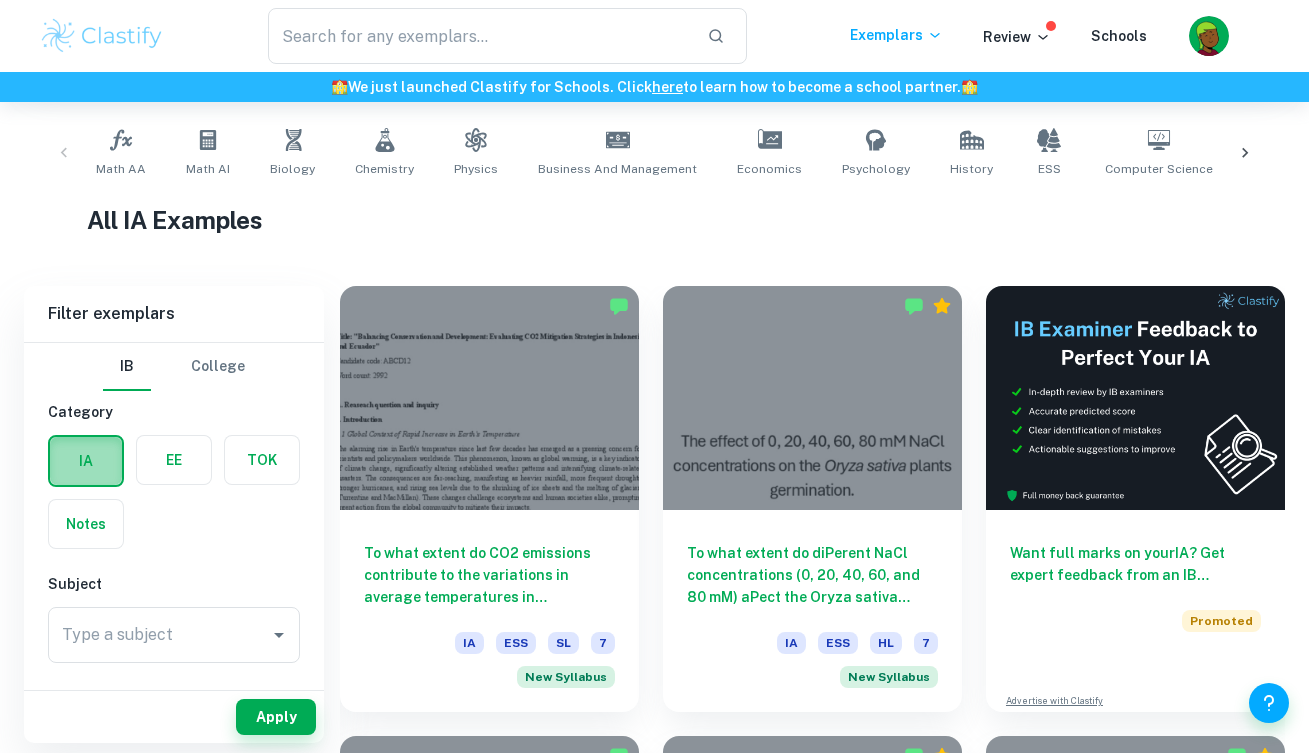 drag, startPoint x: 109, startPoint y: 456, endPoint x: 146, endPoint y: 455, distance: 37.01351 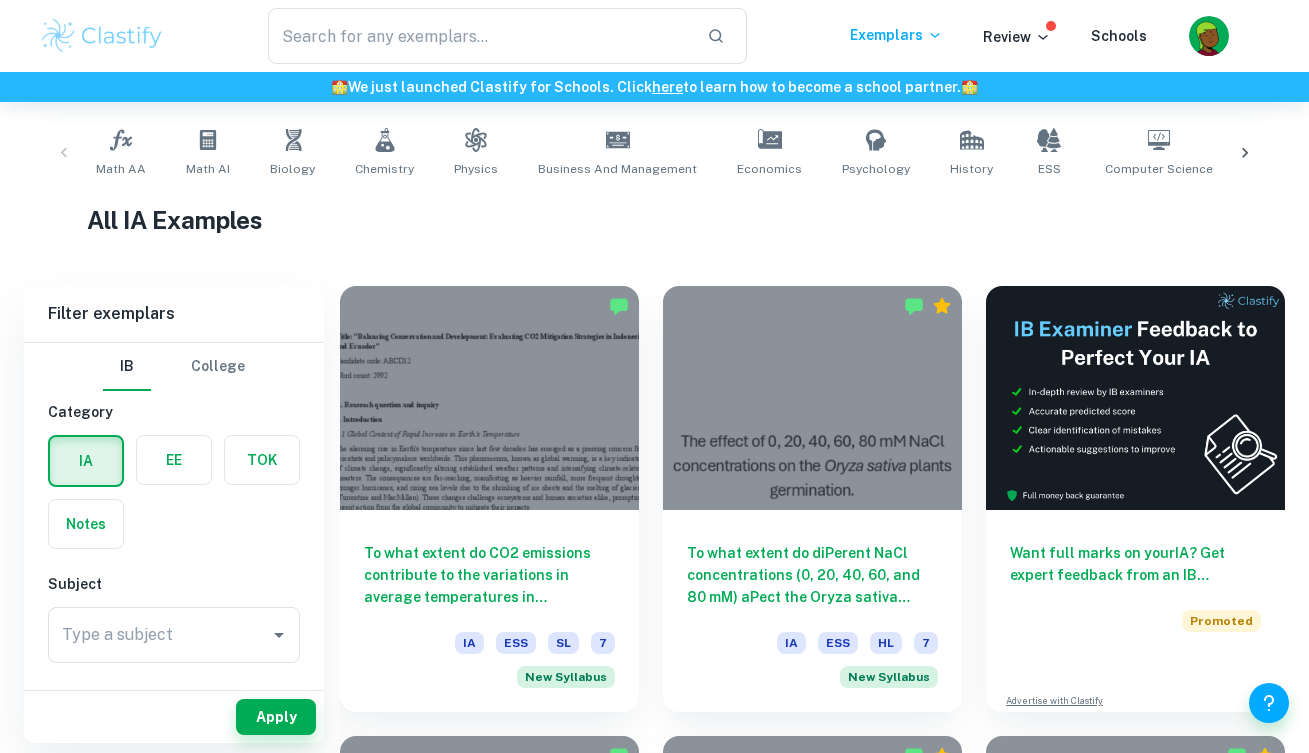 click at bounding box center (174, 460) 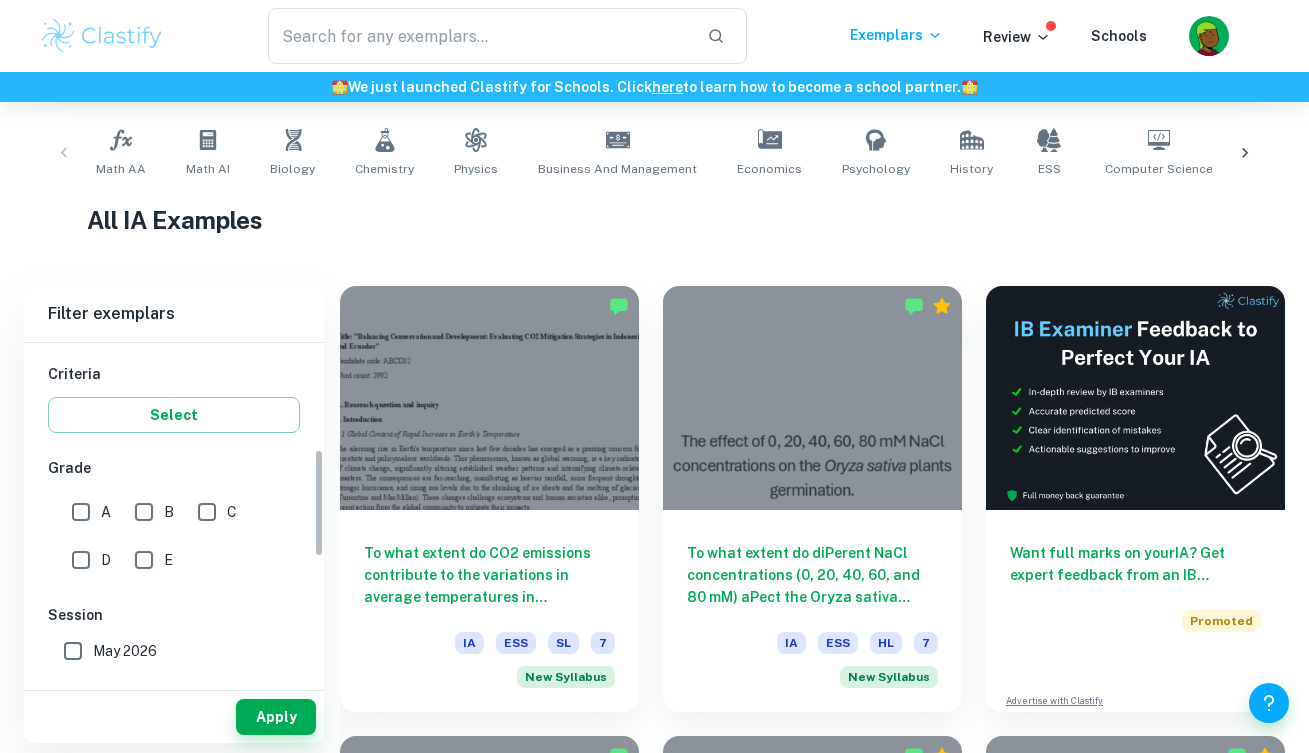 scroll, scrollTop: 157, scrollLeft: 0, axis: vertical 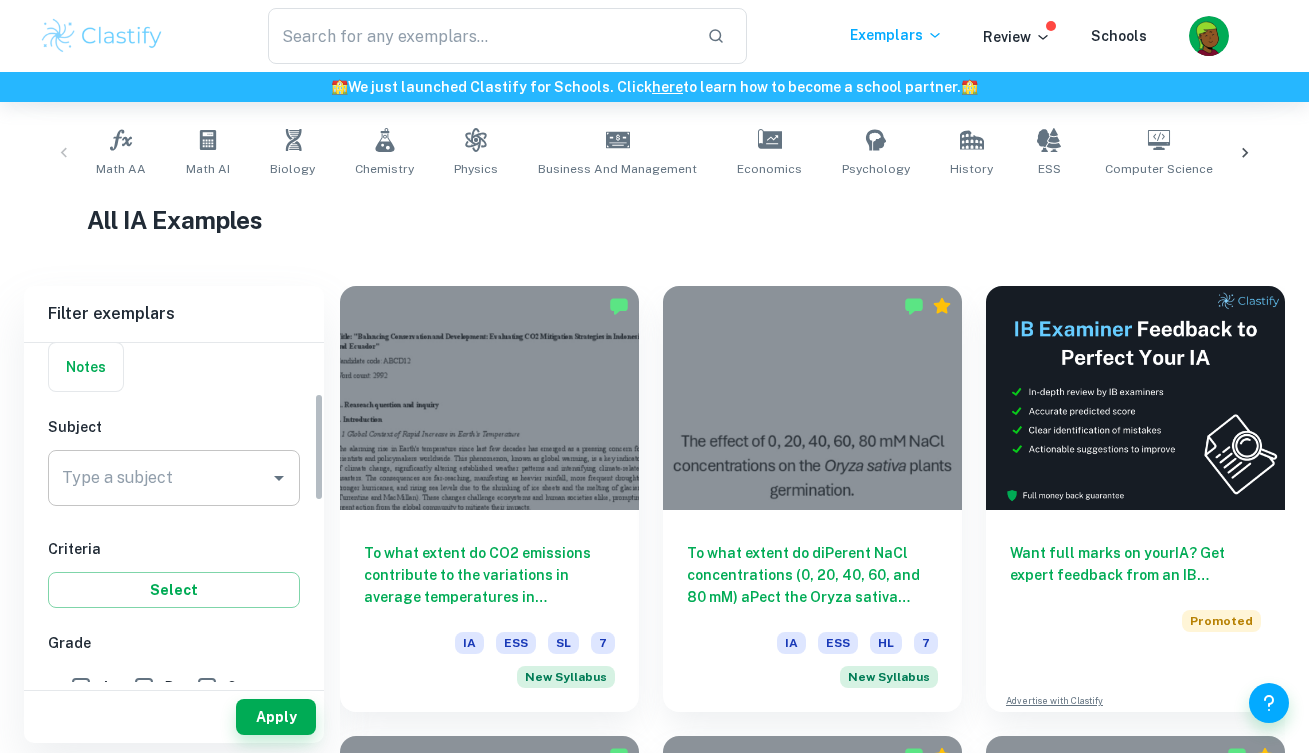 click on "Type a subject" at bounding box center [159, 478] 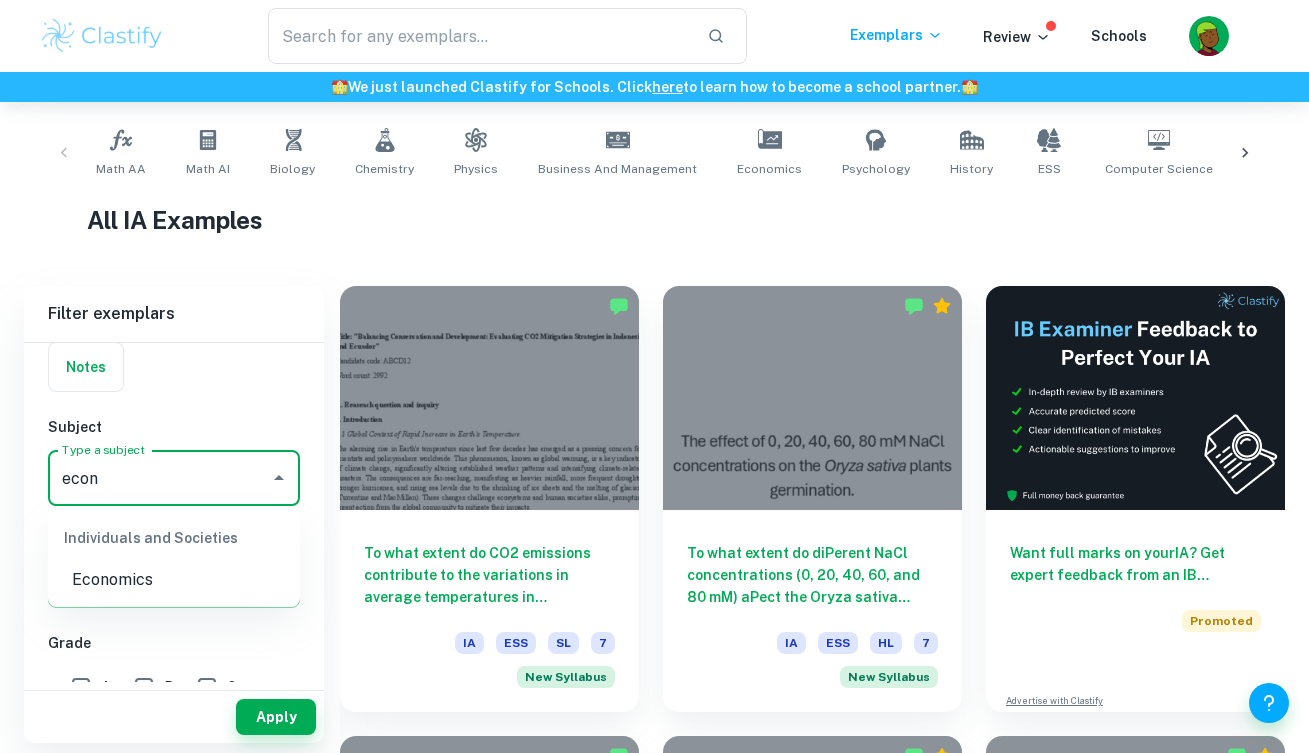 click on "Economics" at bounding box center (174, 580) 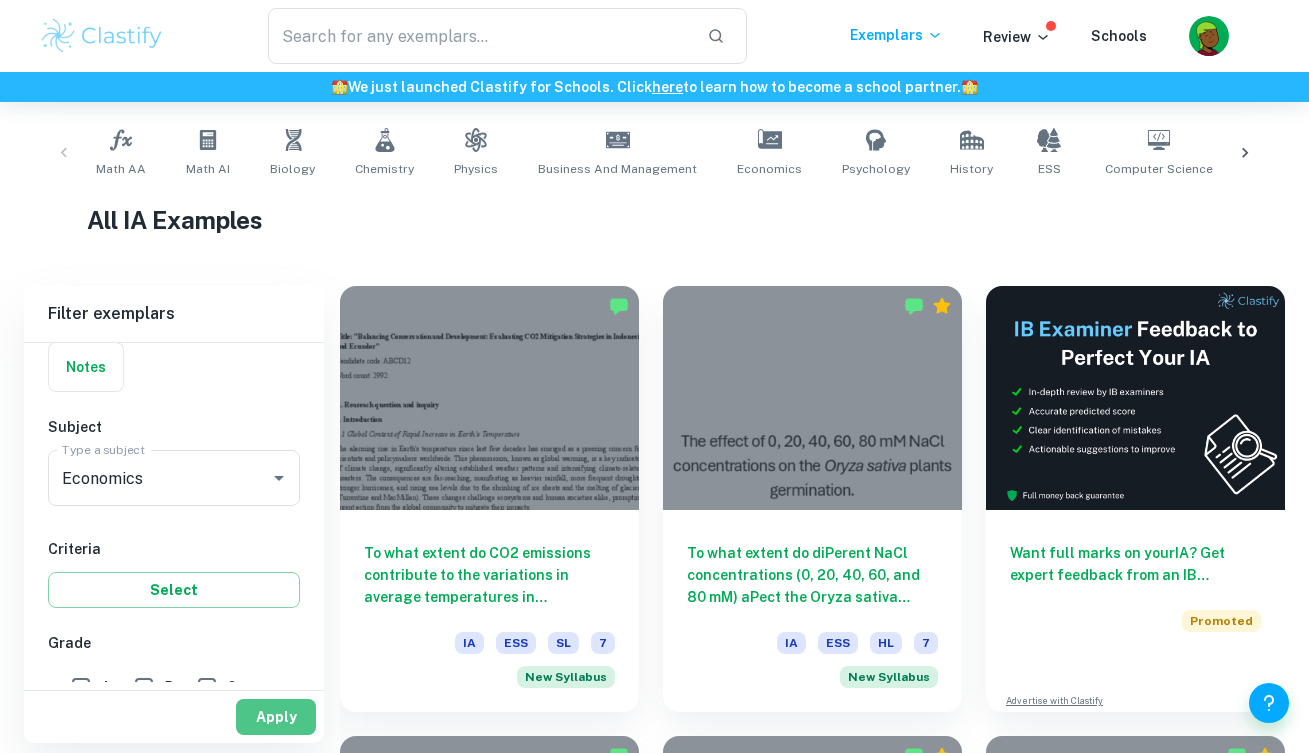 click on "Apply" at bounding box center (276, 717) 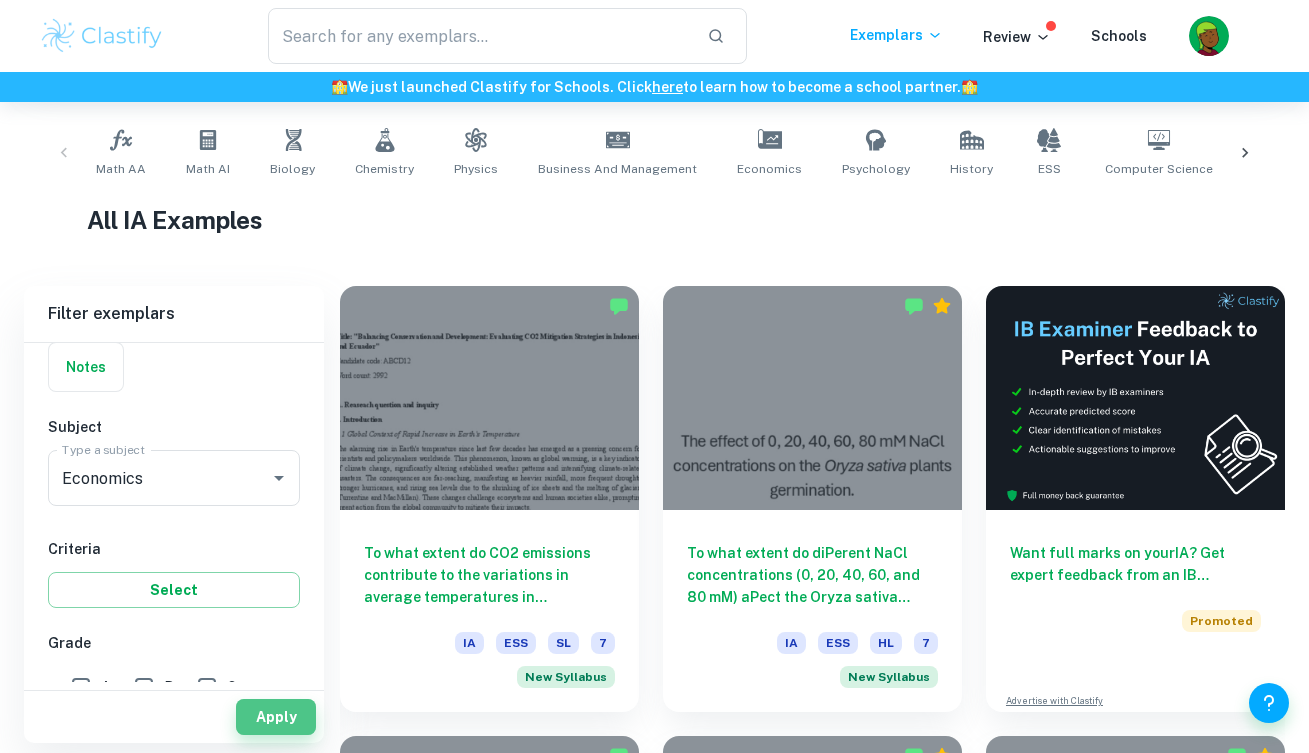 scroll, scrollTop: 348, scrollLeft: 0, axis: vertical 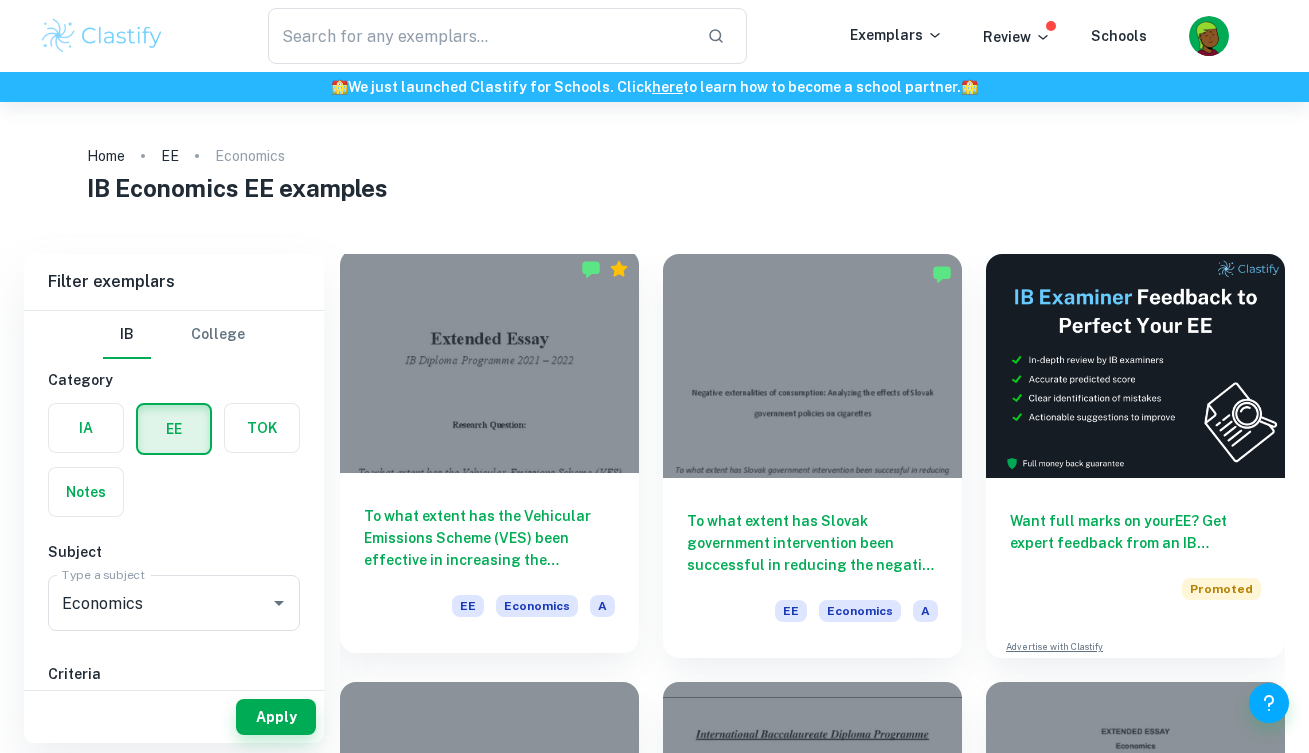 click at bounding box center [489, 361] 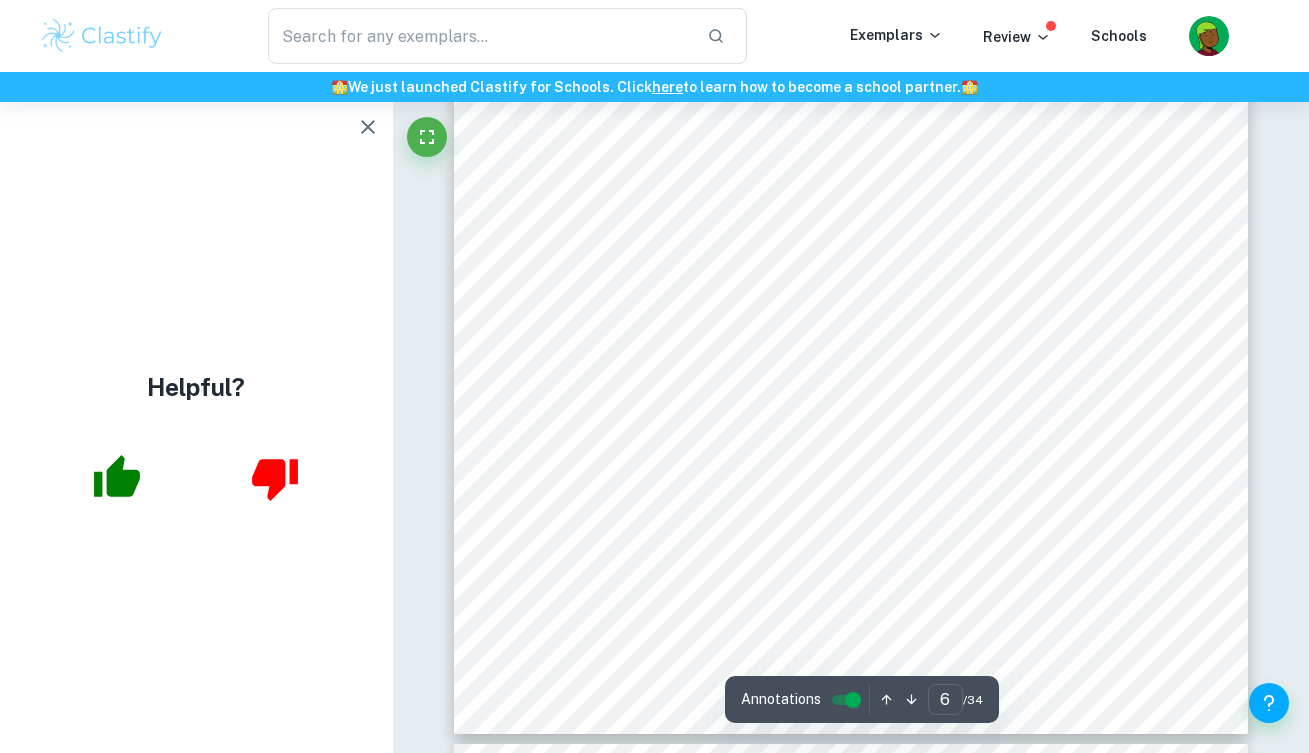 scroll, scrollTop: 6718, scrollLeft: 0, axis: vertical 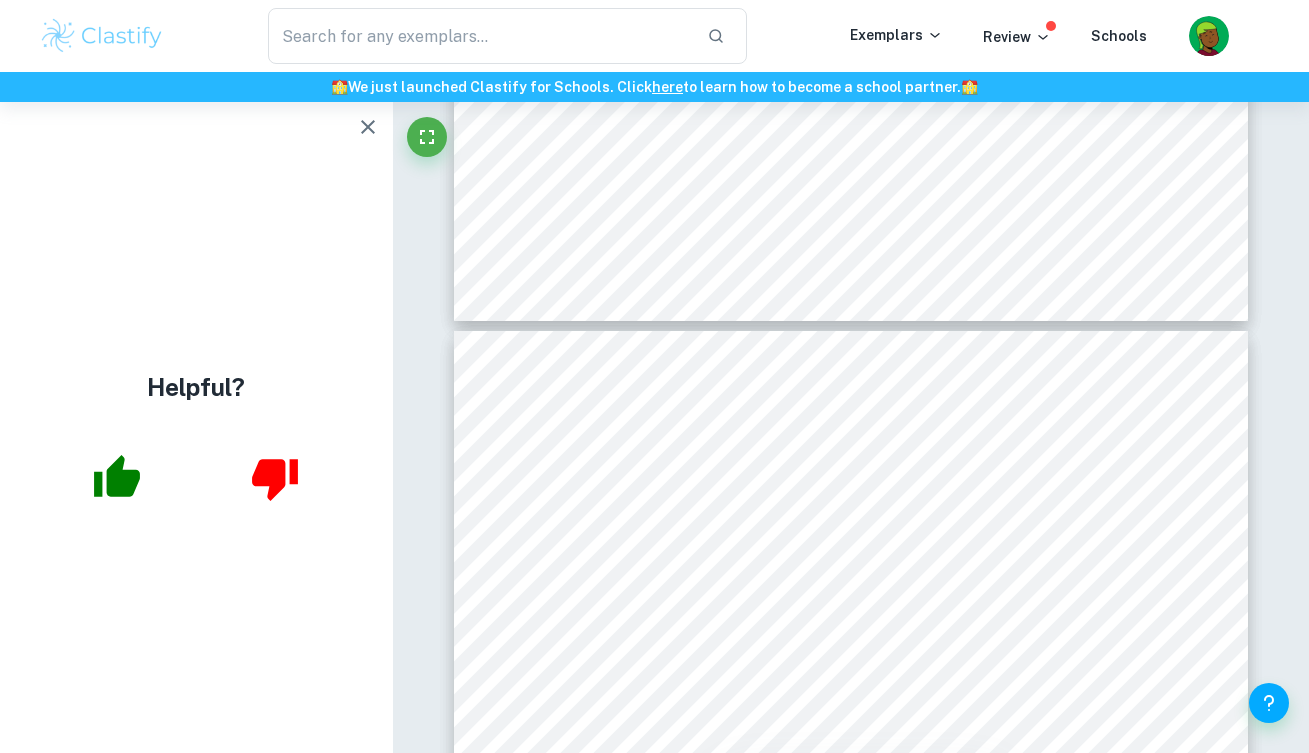 click on "​ Exemplars Review Schools" at bounding box center (654, 36) 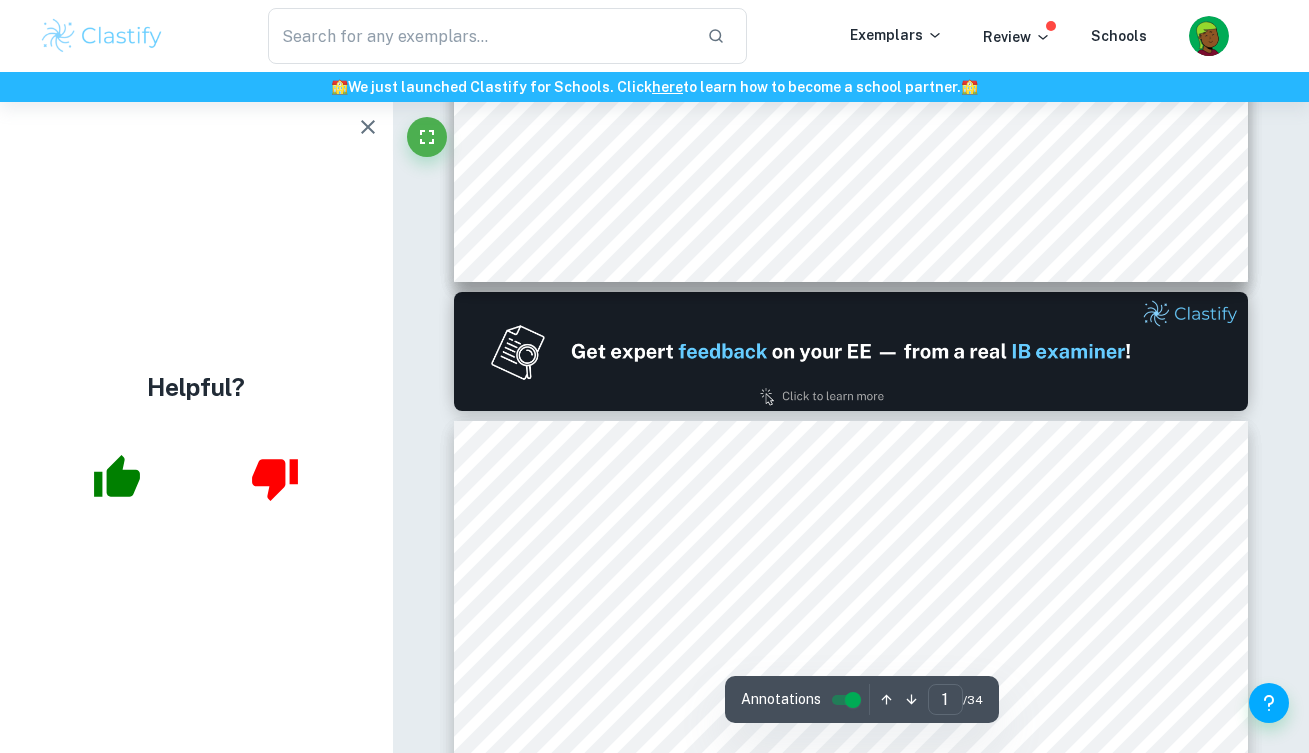 scroll, scrollTop: 559, scrollLeft: 0, axis: vertical 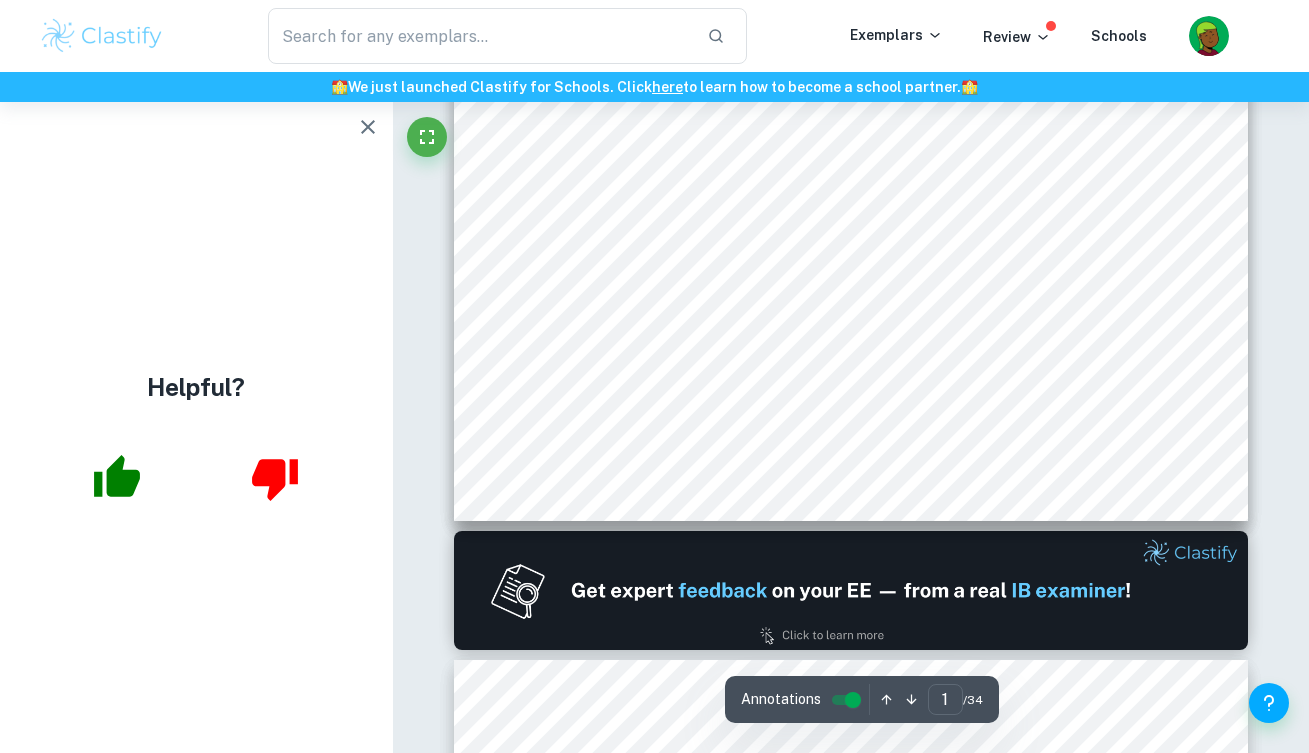 type on "2" 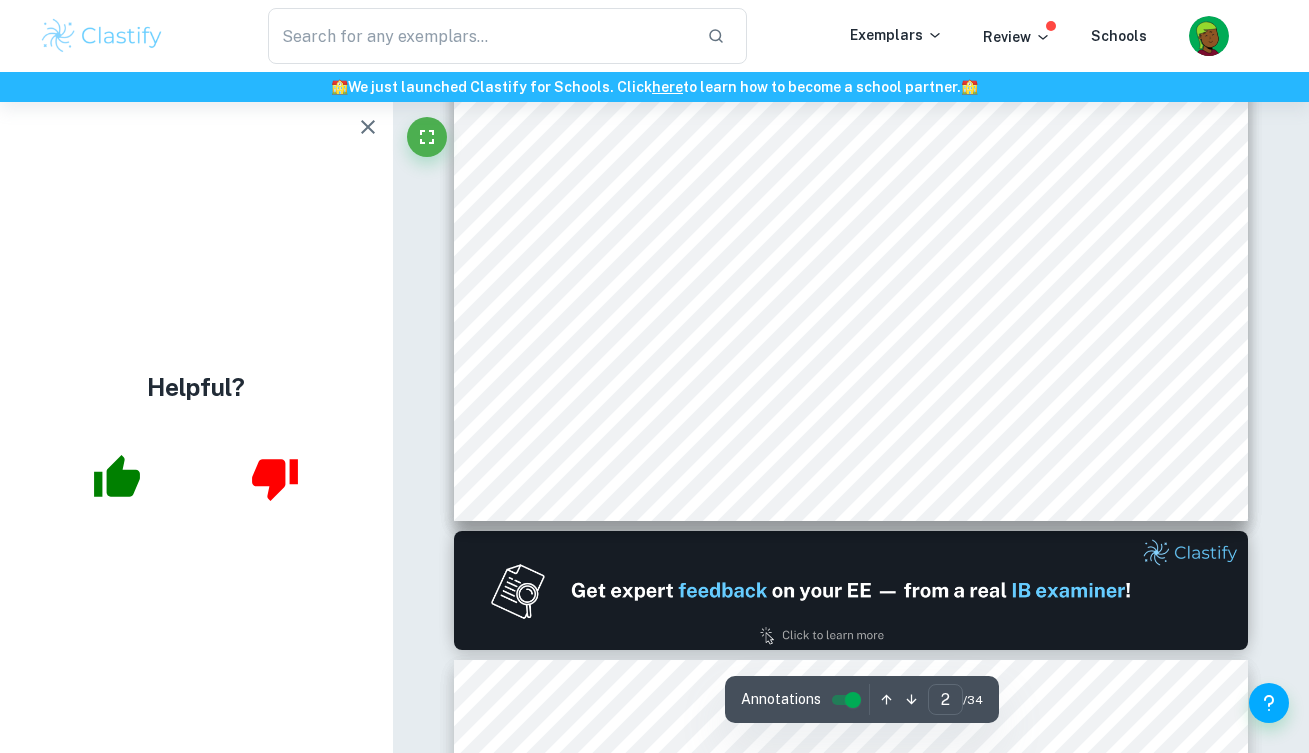 scroll, scrollTop: 1233, scrollLeft: 0, axis: vertical 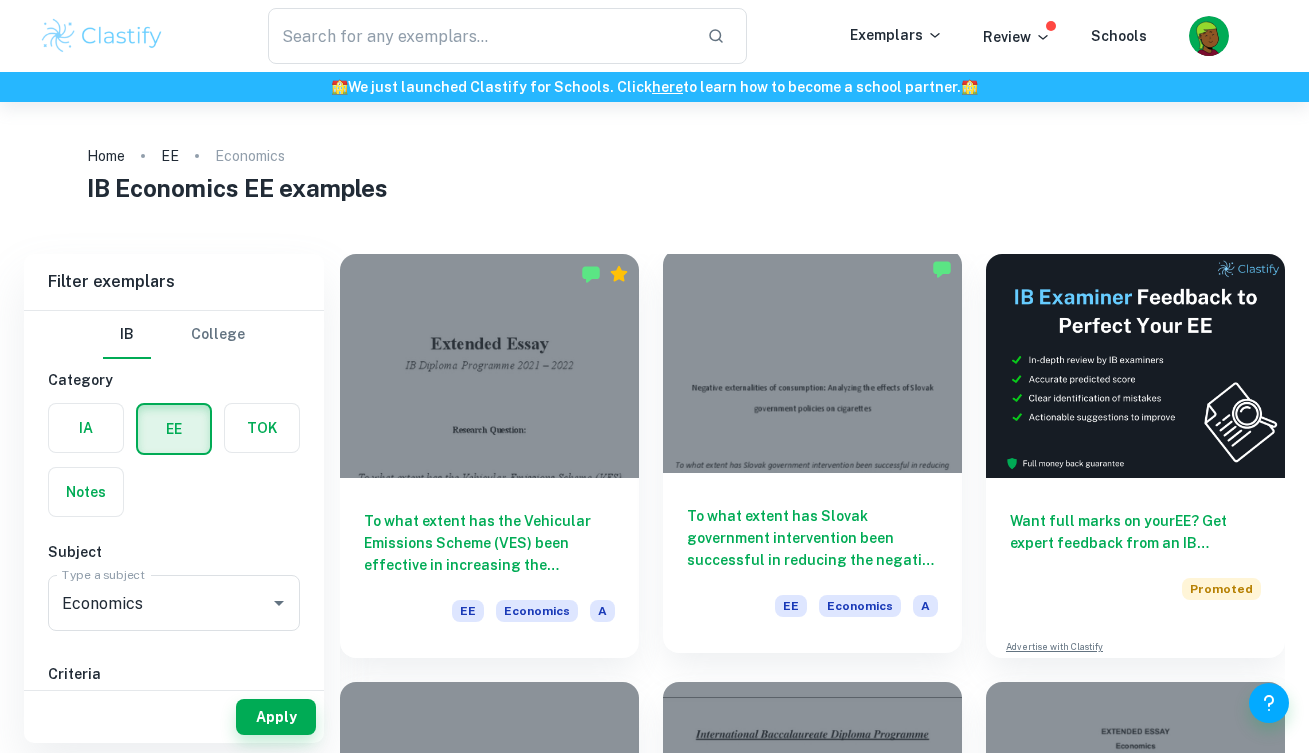 click at bounding box center [812, 361] 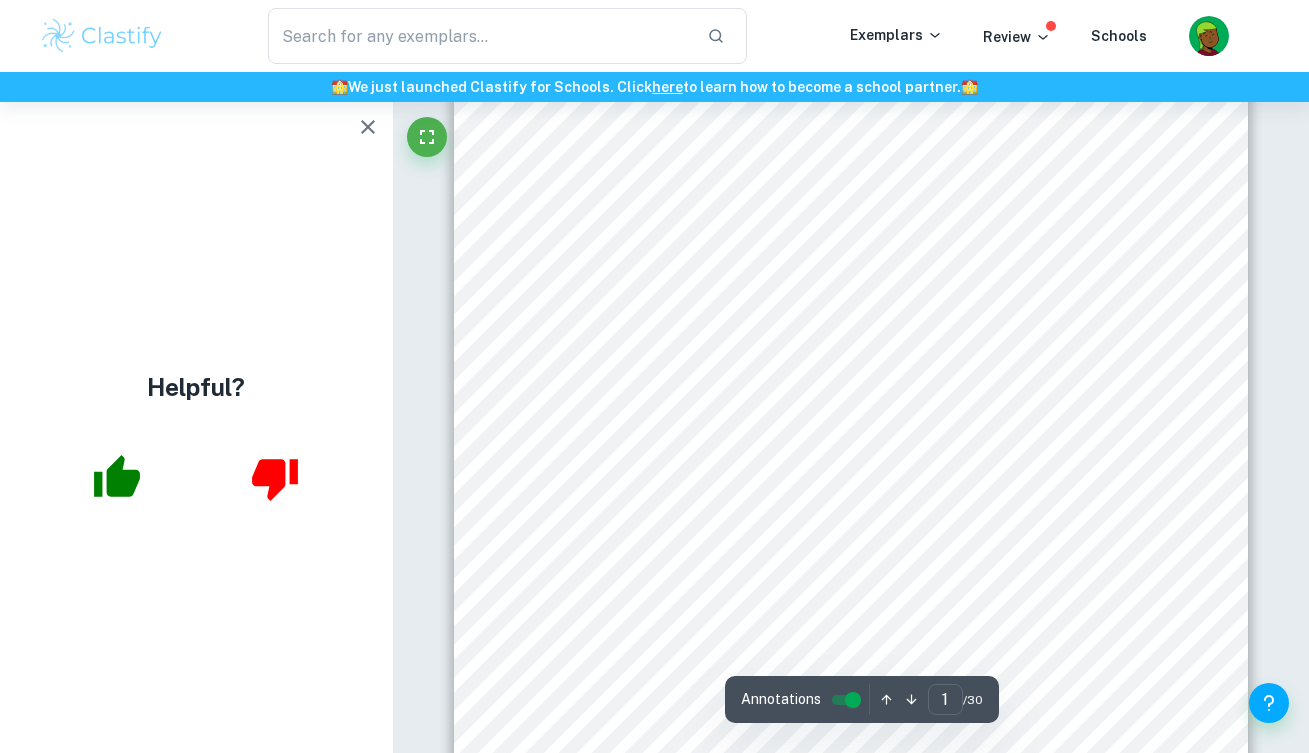 scroll, scrollTop: 567, scrollLeft: 0, axis: vertical 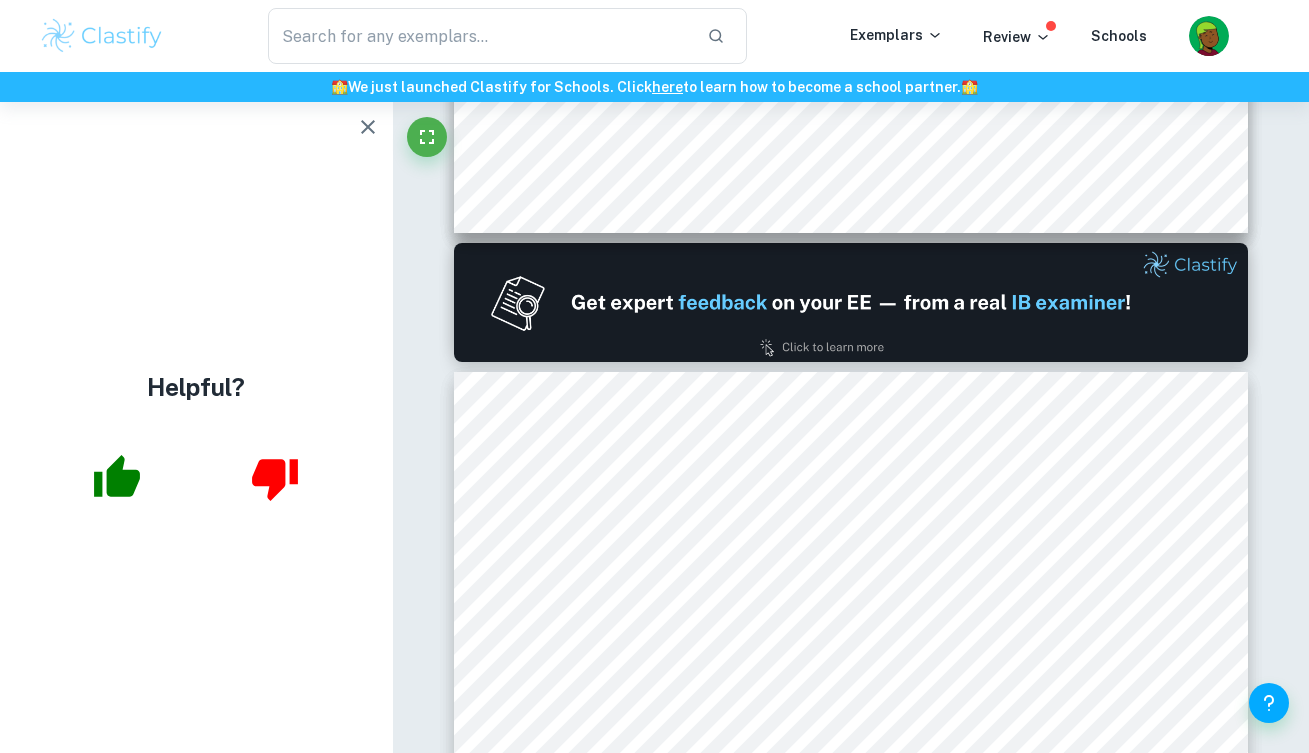 type on "2" 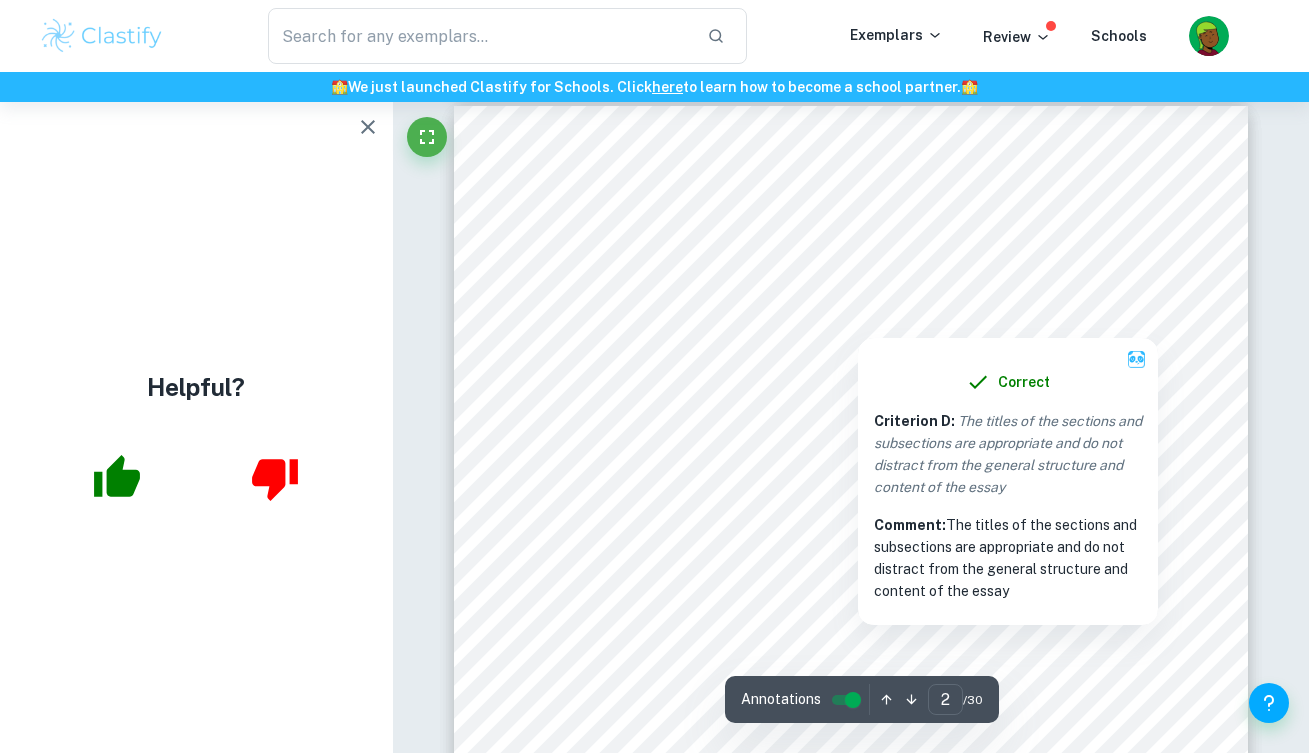 scroll, scrollTop: 1563, scrollLeft: 0, axis: vertical 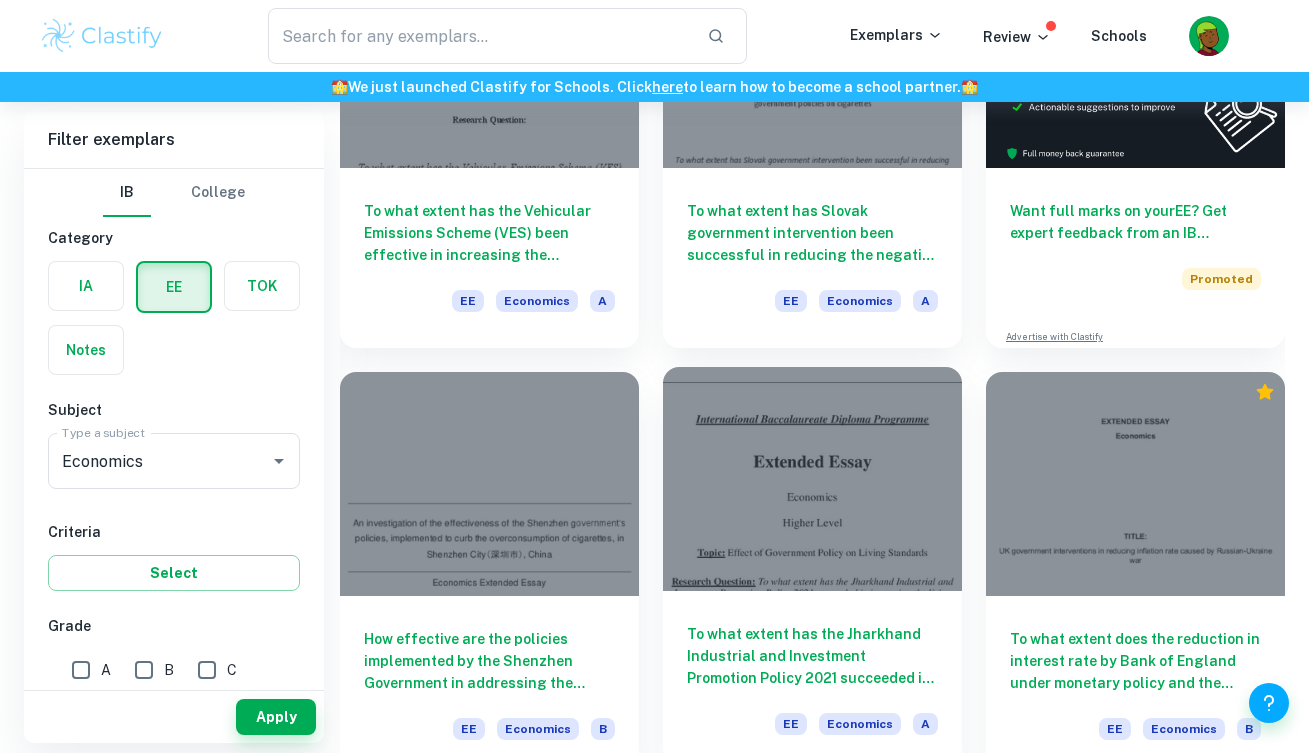 click at bounding box center [812, 479] 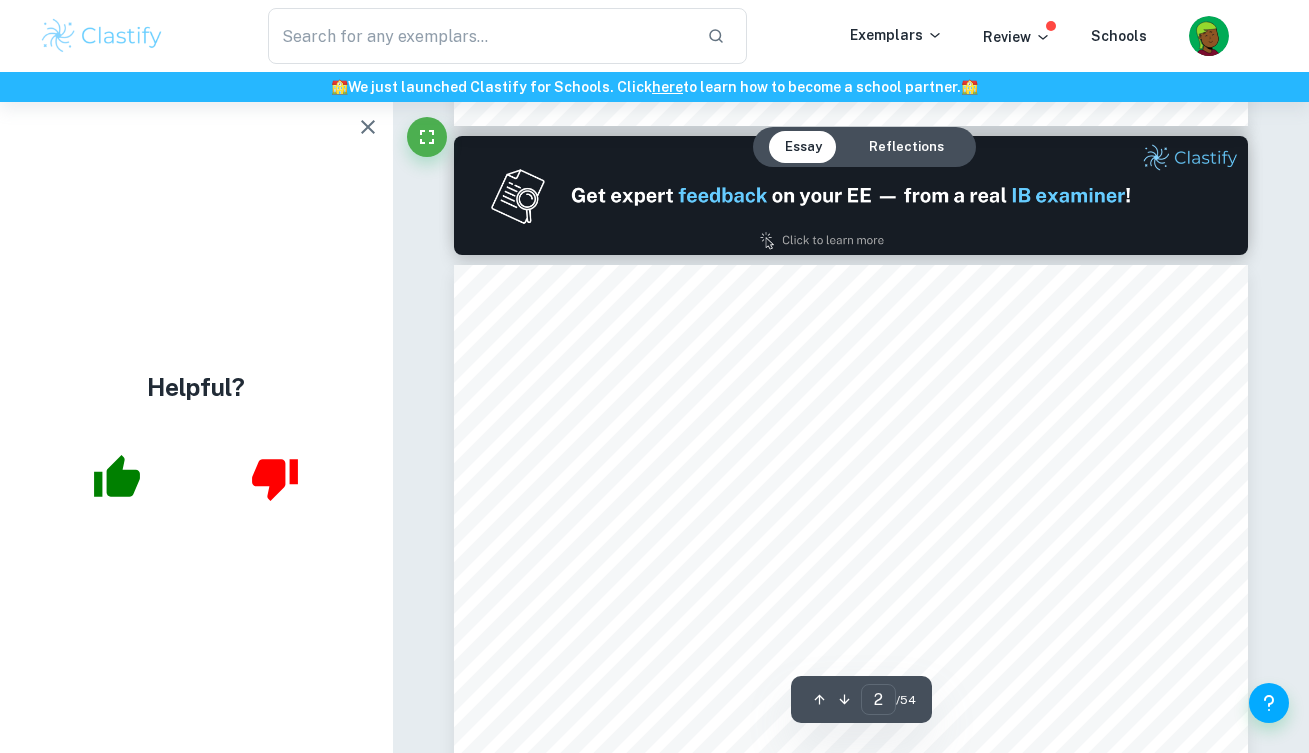 scroll, scrollTop: 1124, scrollLeft: 0, axis: vertical 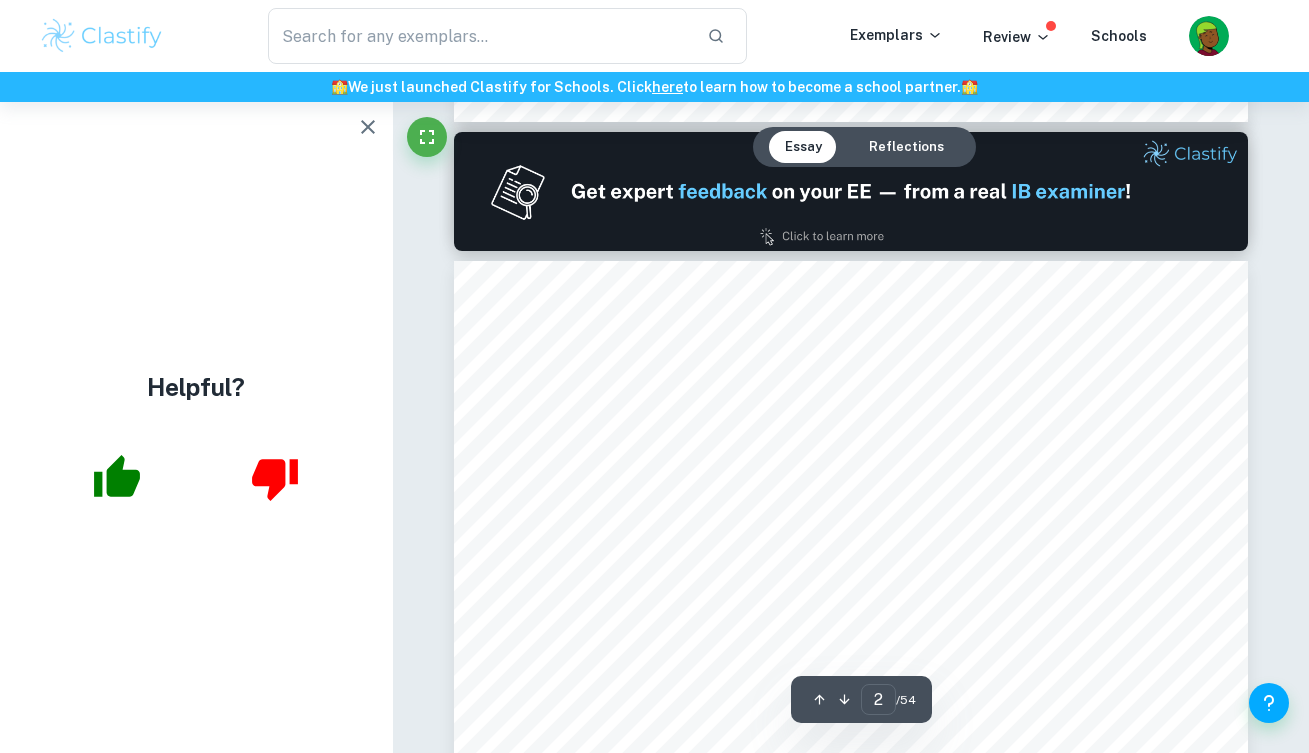 type on "1" 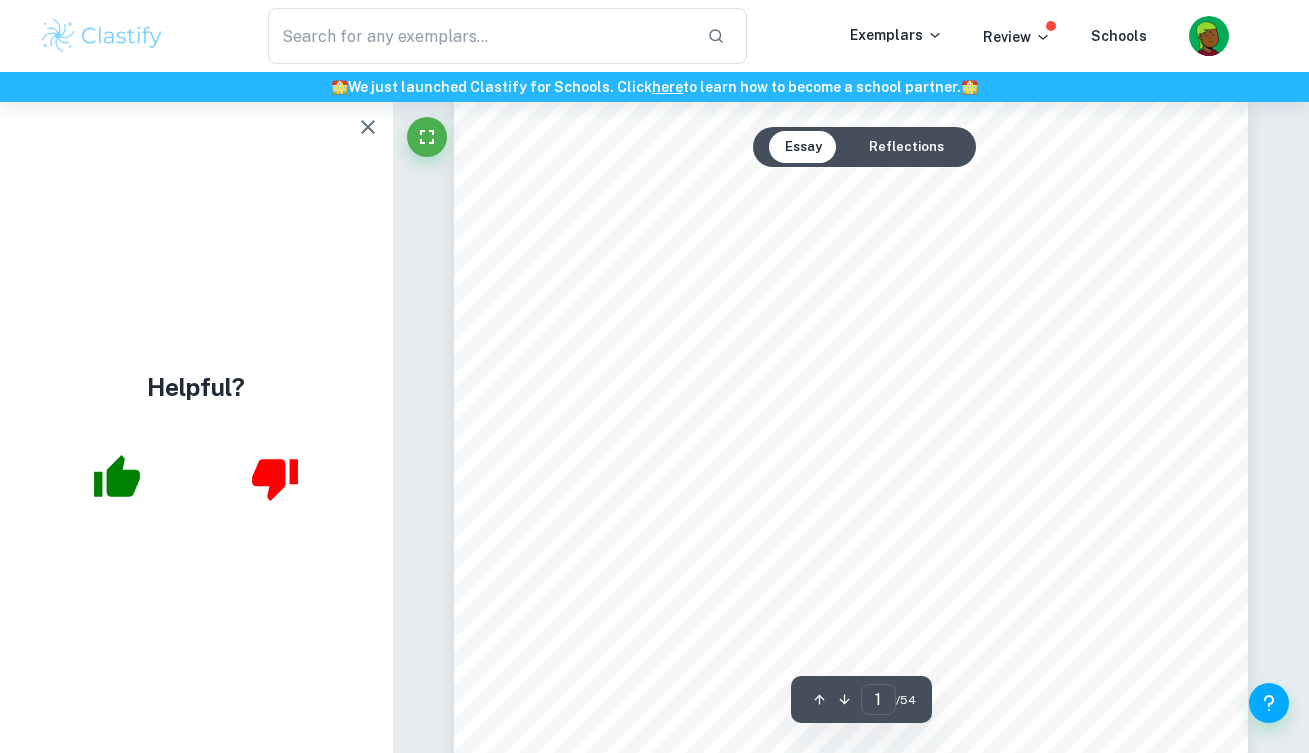 scroll, scrollTop: 0, scrollLeft: 0, axis: both 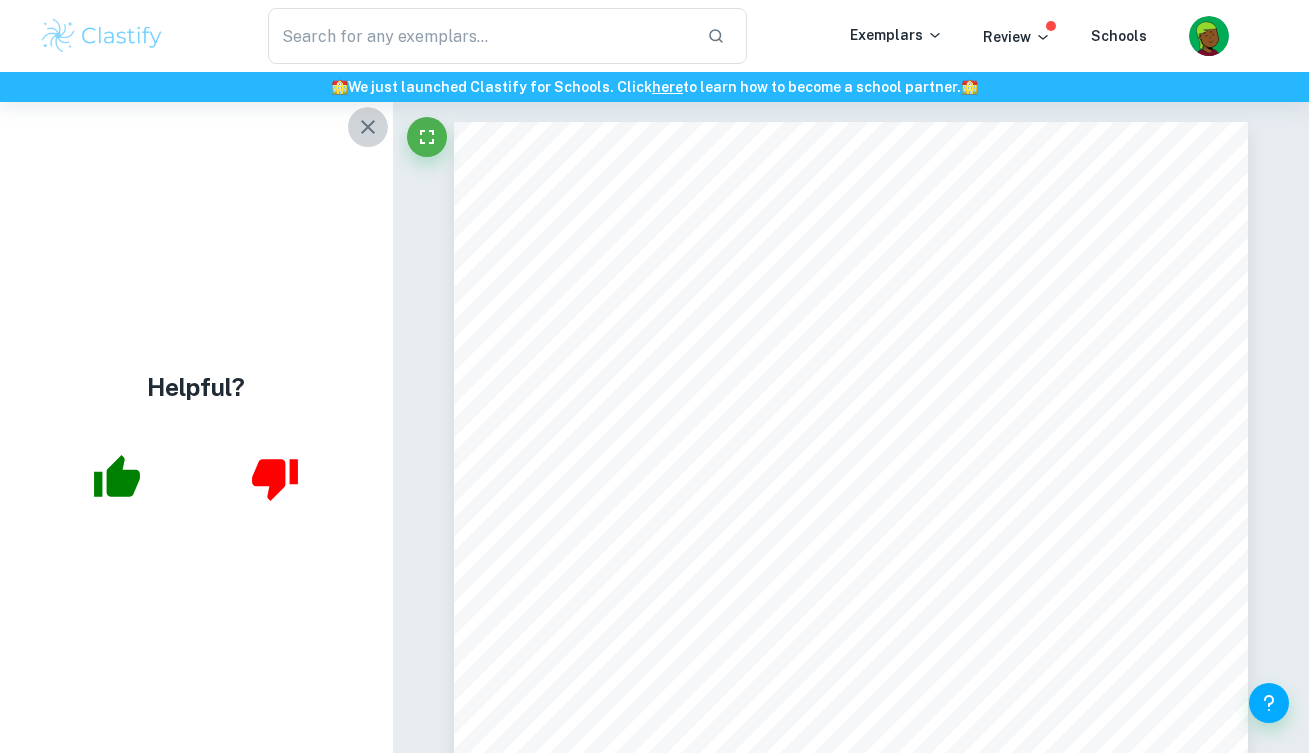 click 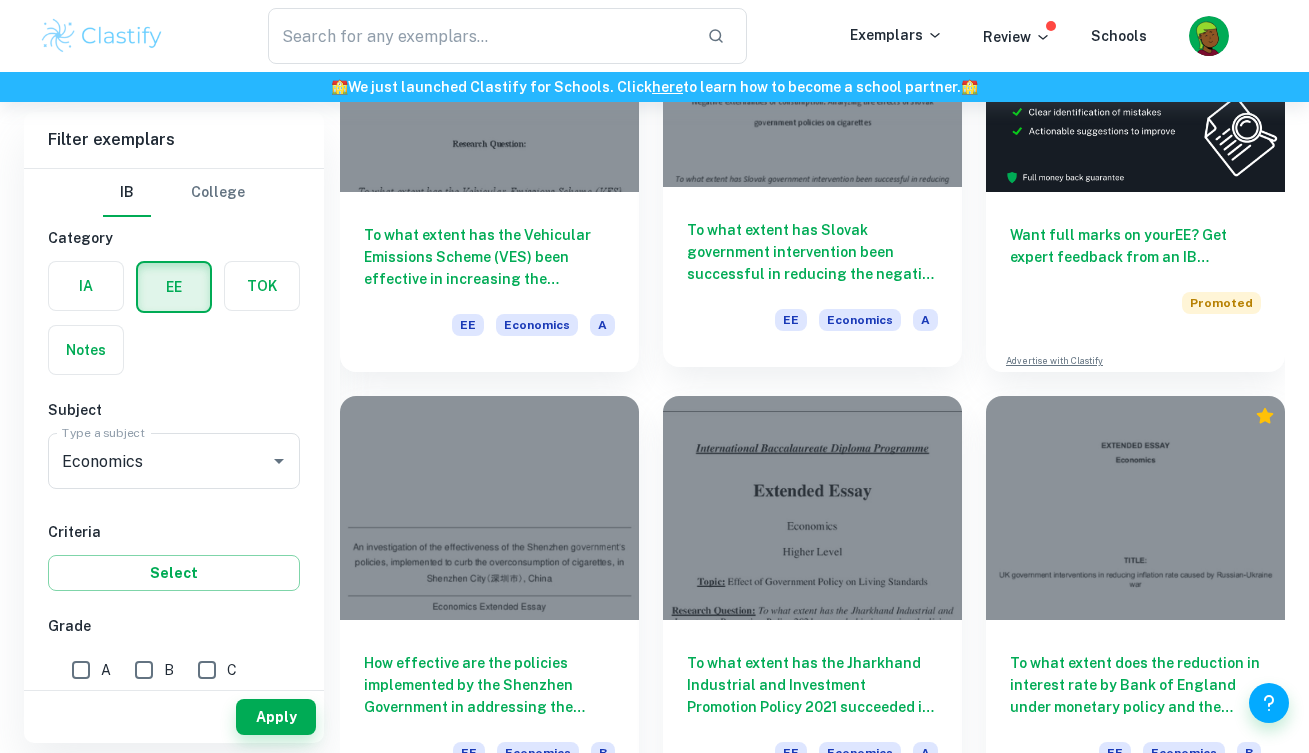 scroll, scrollTop: 290, scrollLeft: 0, axis: vertical 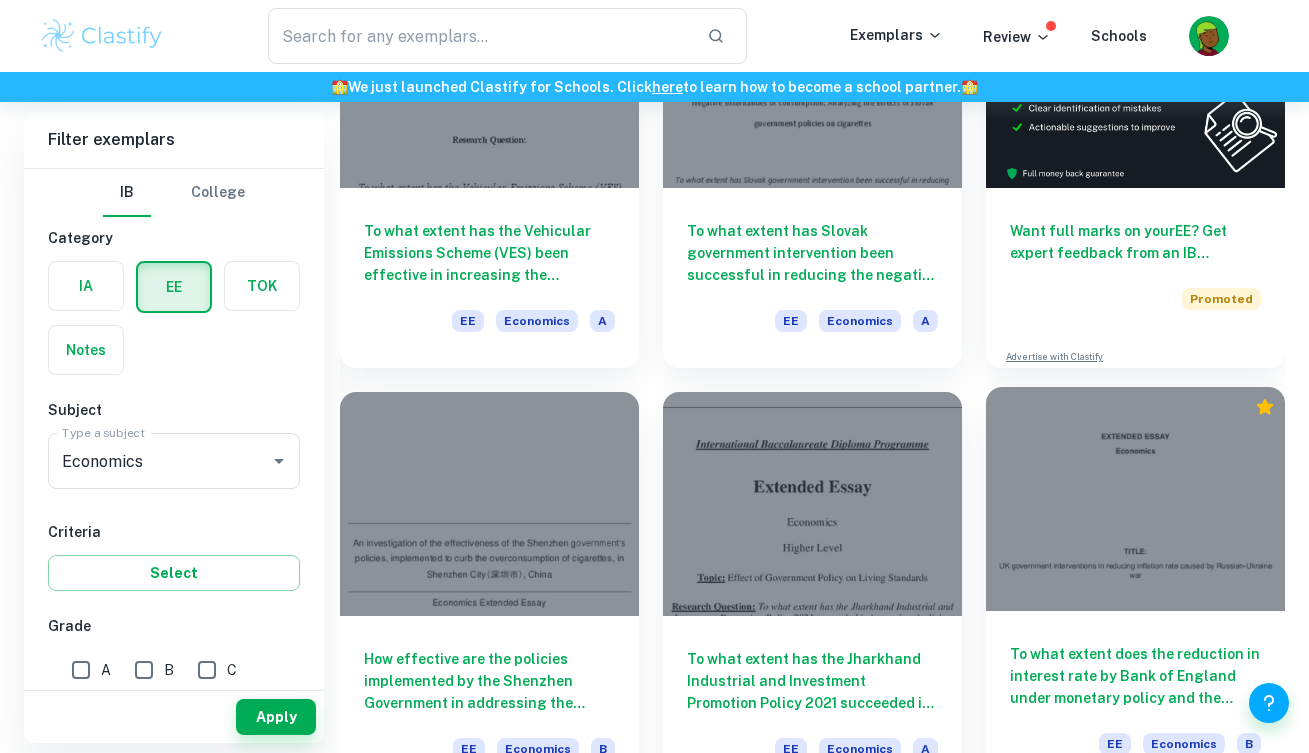 click at bounding box center [1135, 499] 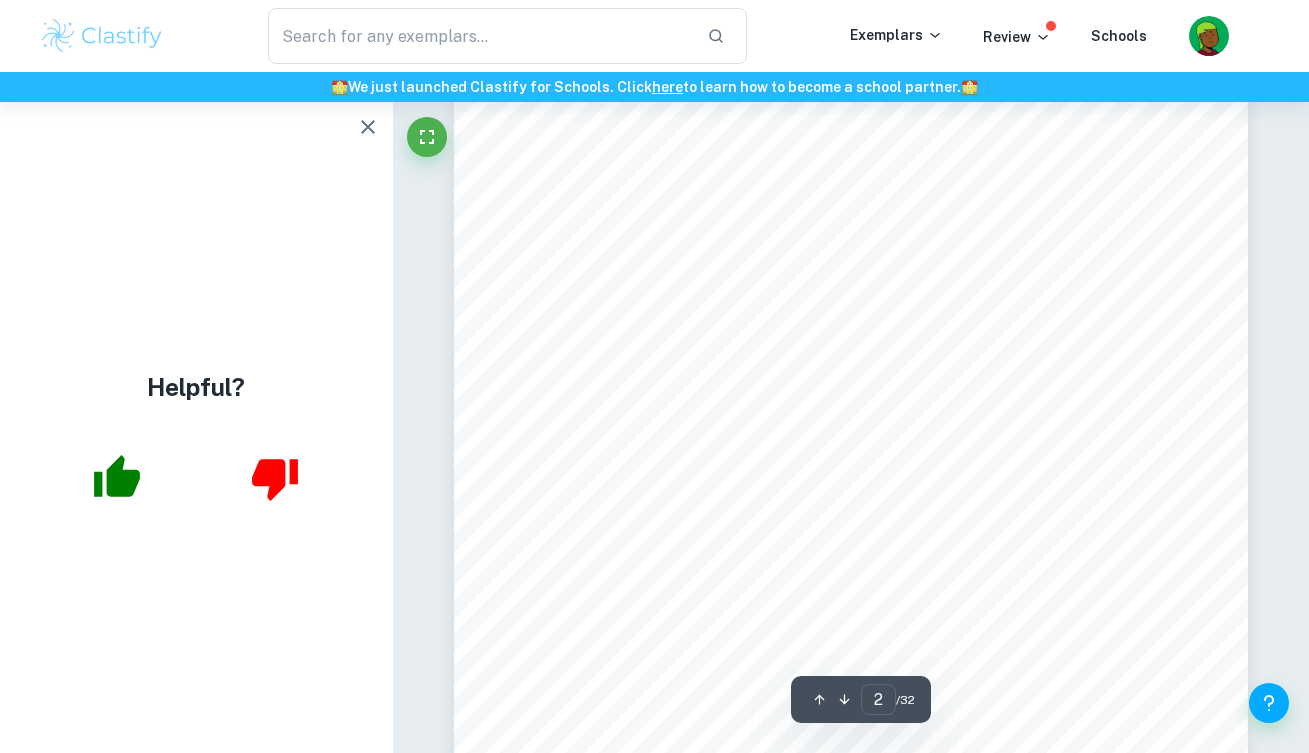scroll, scrollTop: 1518, scrollLeft: 0, axis: vertical 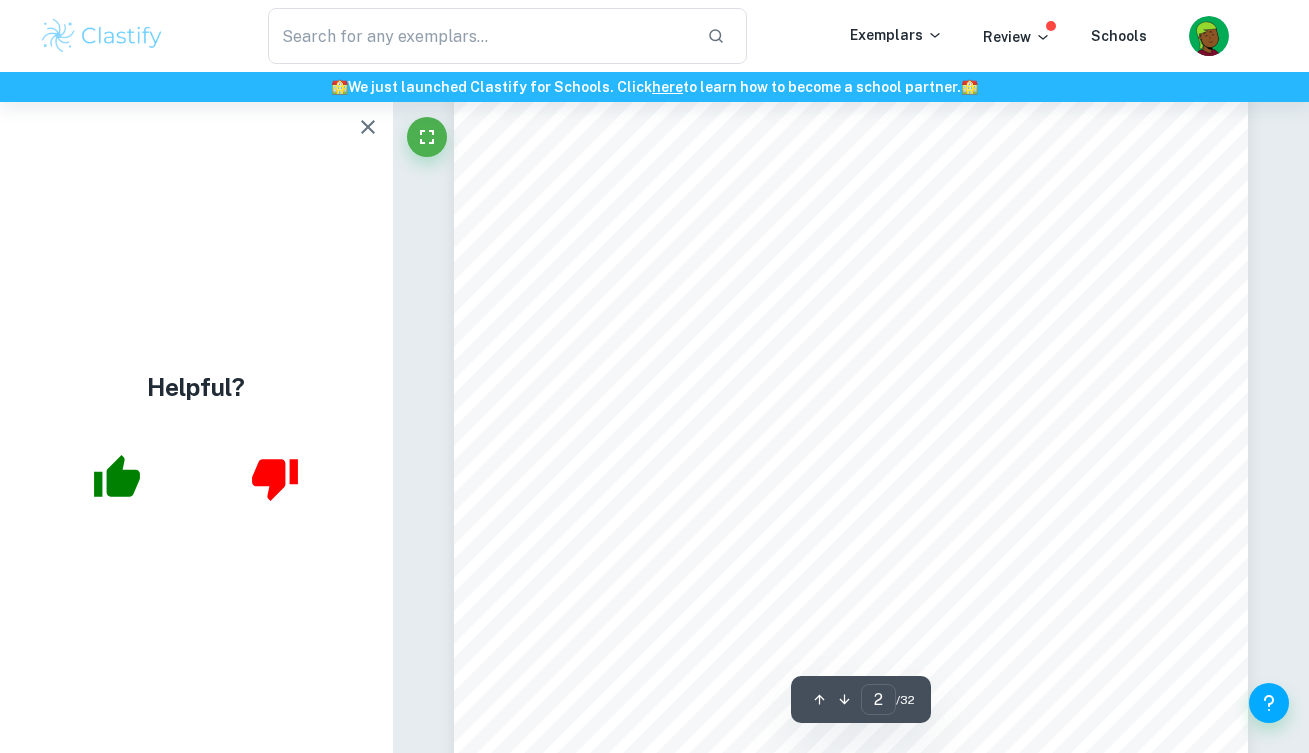 click on "2 Table of Contents 1.0   Introduction ..................................................................................................... 3 2.0   Research & Methodology   ............................................................................... 5 3.0   UK Inflation   ...................................................................................................... 6 3.1. What contribute to UK inflation?   ............................................................ 7 3.2. How inflation affect UK economy?   ......................................................... 8 4.0   UK government intervention in reducing inflation .................................... 11 4.1. Monetary policy...................................................................................... 11 4.2. Energy price guarantee ......................................................................... 17 5.0   Limitation   ....................................................................................................... 22 6.0" at bounding box center [851, 428] 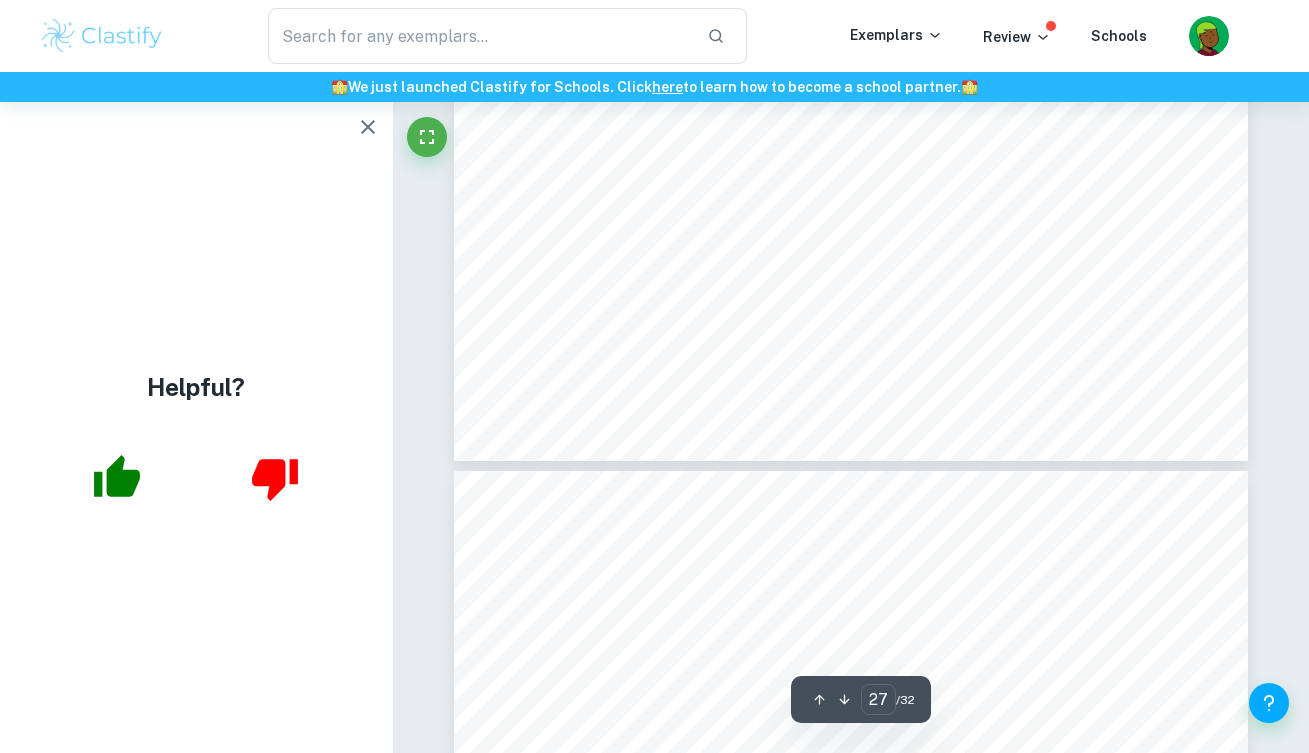 scroll, scrollTop: 30198, scrollLeft: 0, axis: vertical 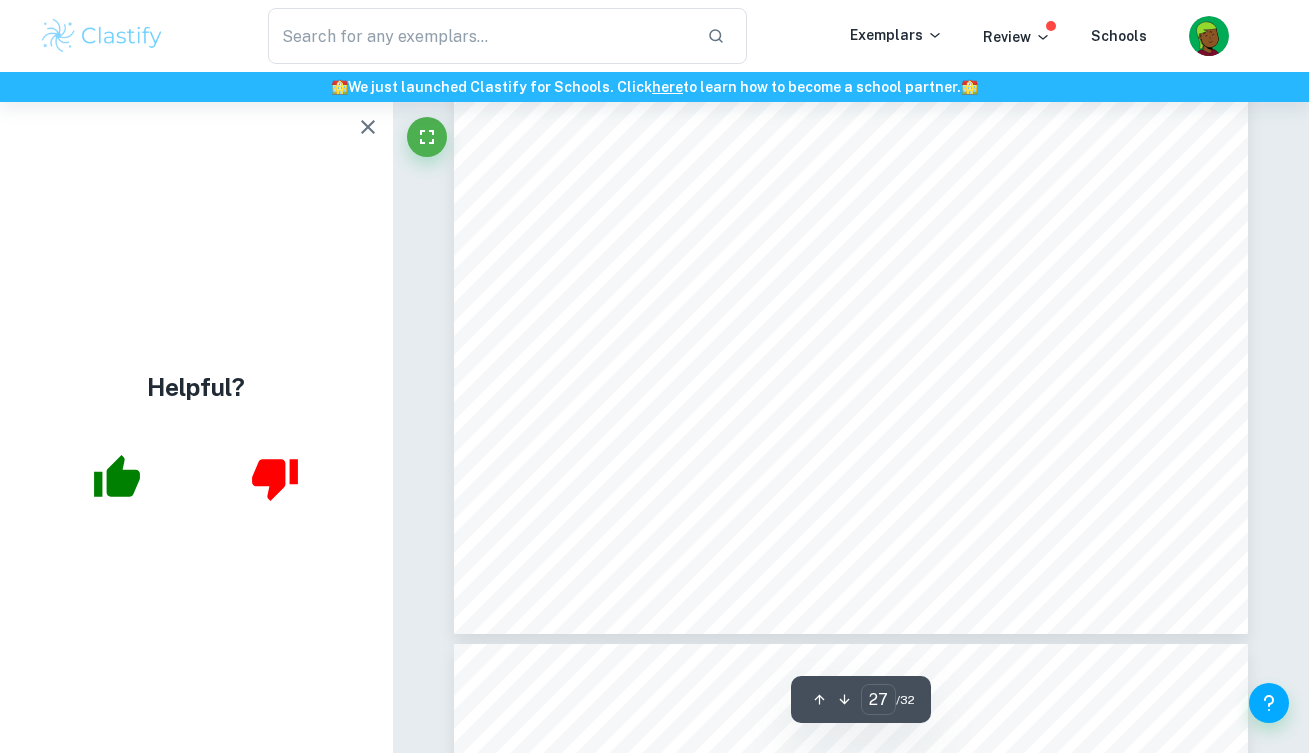 click 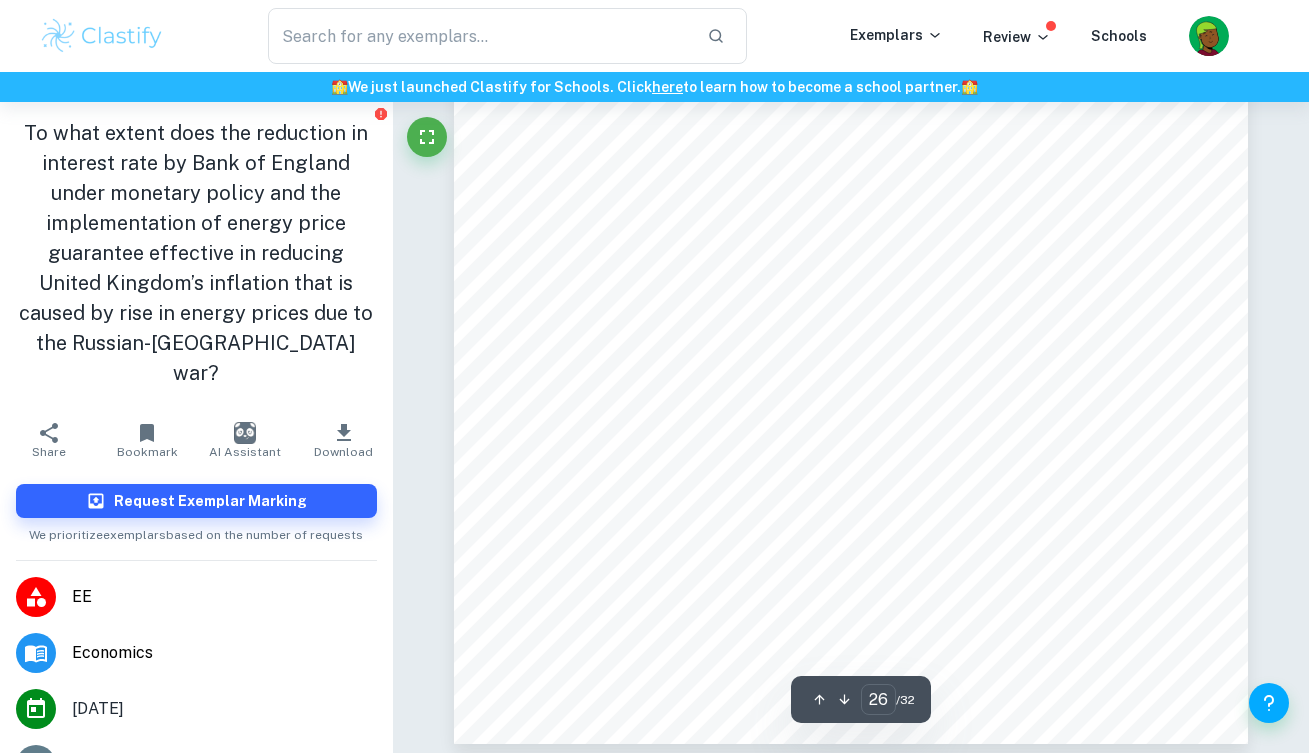 scroll, scrollTop: 28786, scrollLeft: 0, axis: vertical 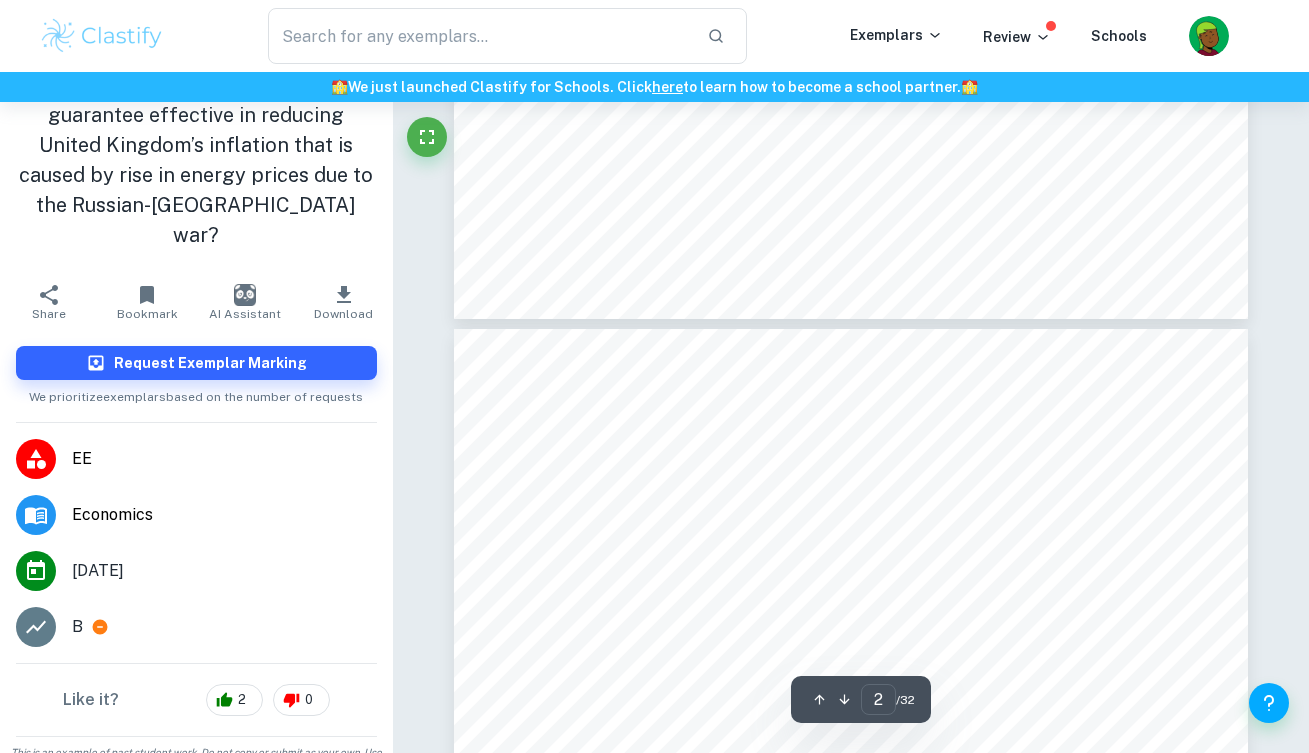 type on "3" 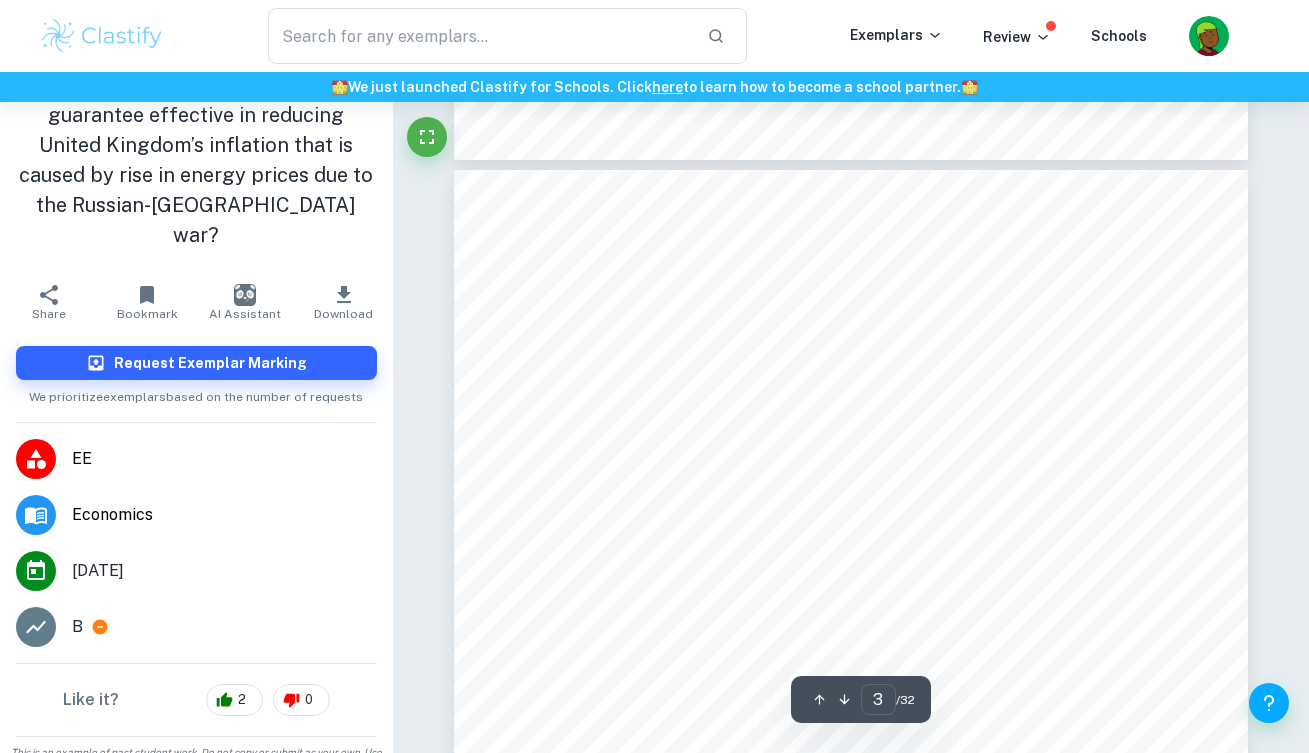 scroll, scrollTop: 2486, scrollLeft: 0, axis: vertical 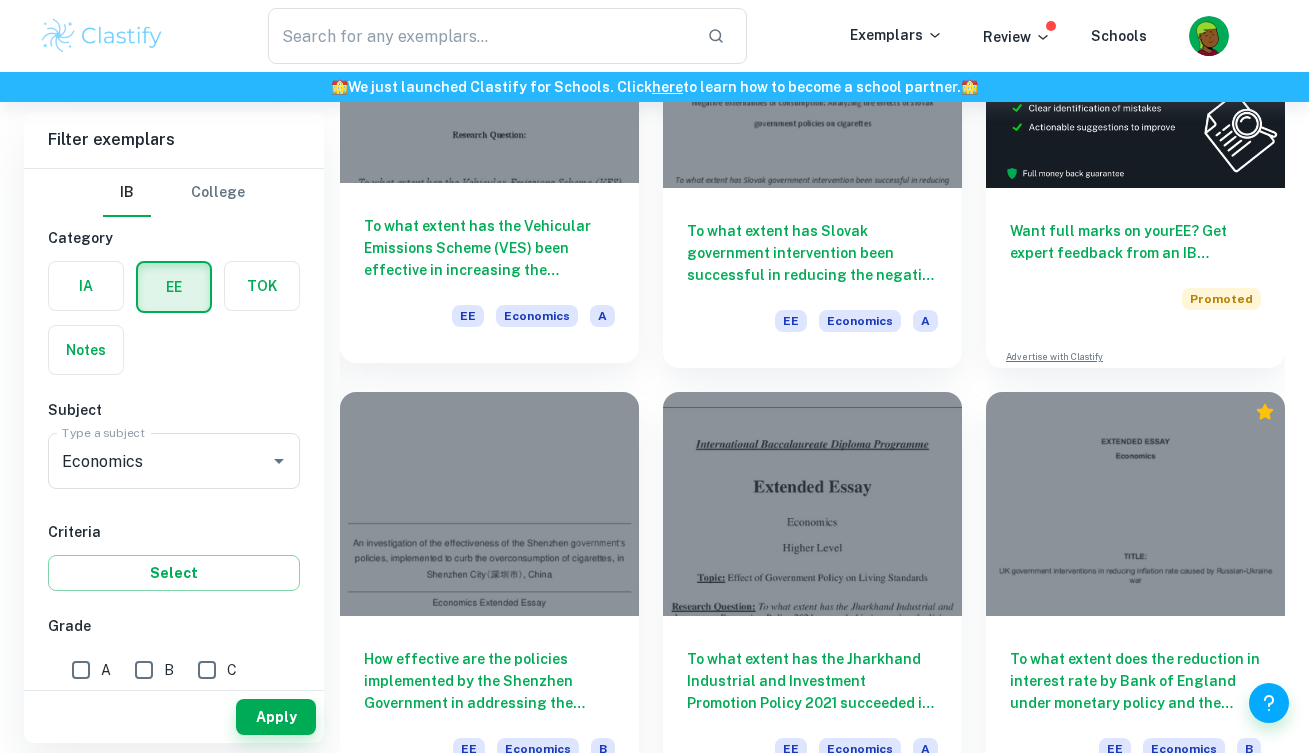 click at bounding box center (489, 71) 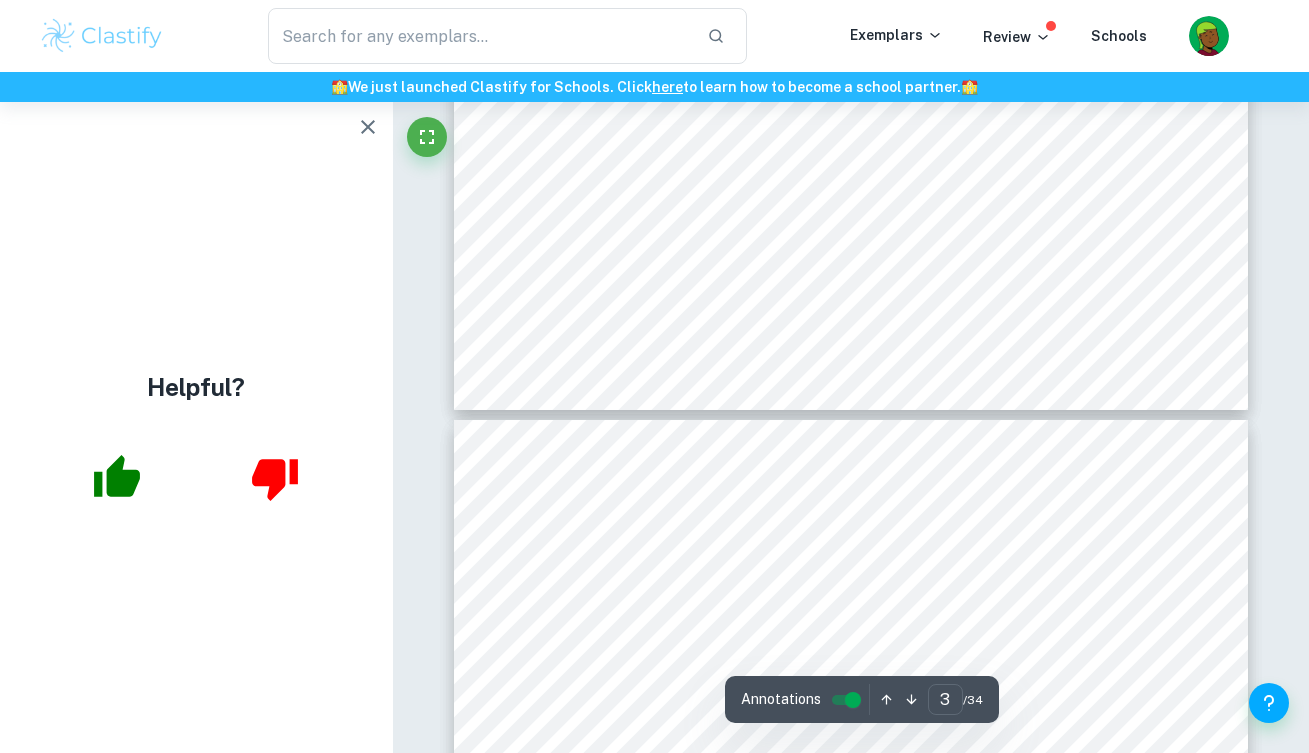 scroll, scrollTop: 3371, scrollLeft: 0, axis: vertical 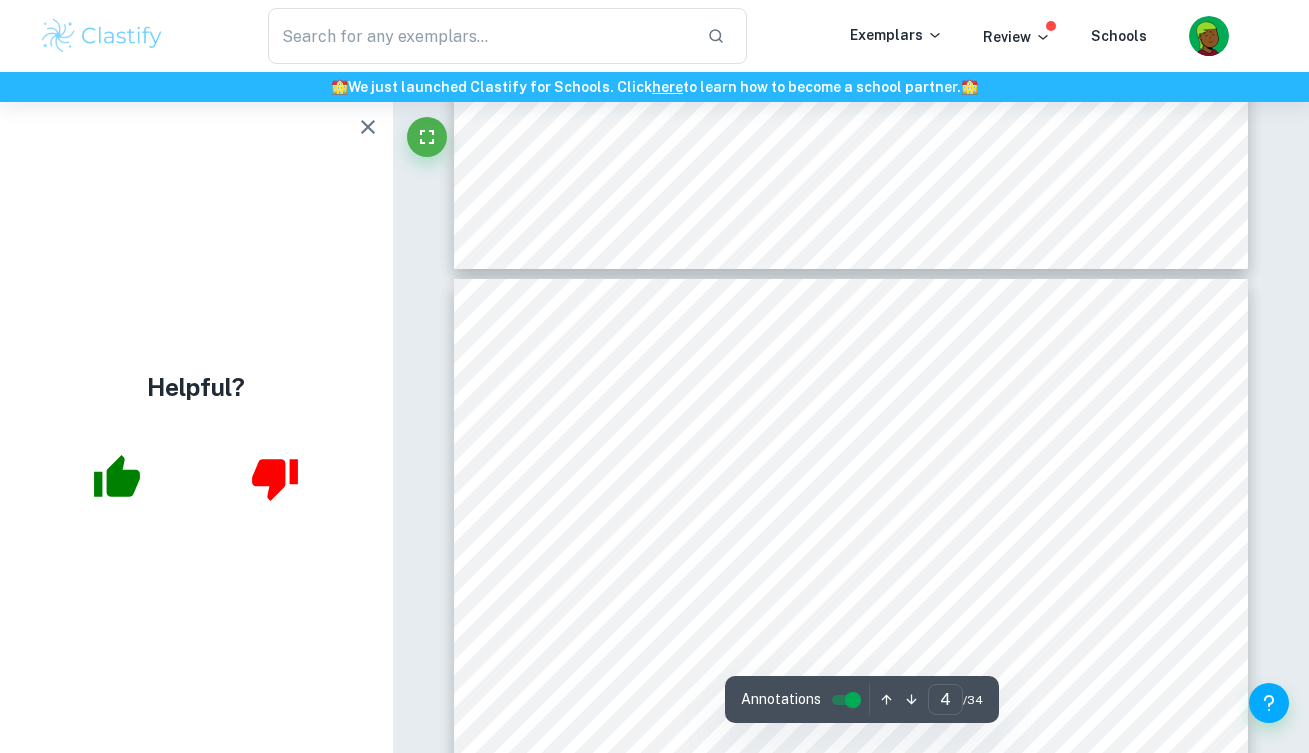 type on "3" 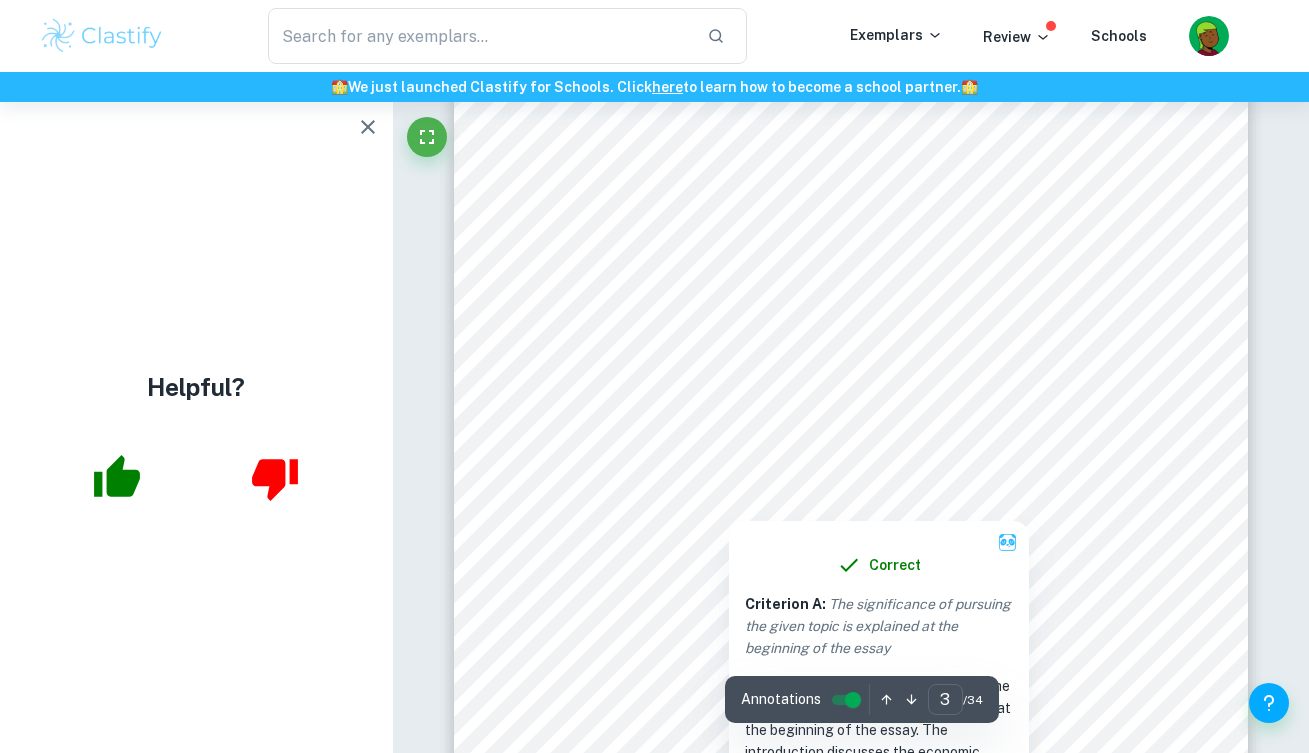 scroll, scrollTop: 2466, scrollLeft: 0, axis: vertical 